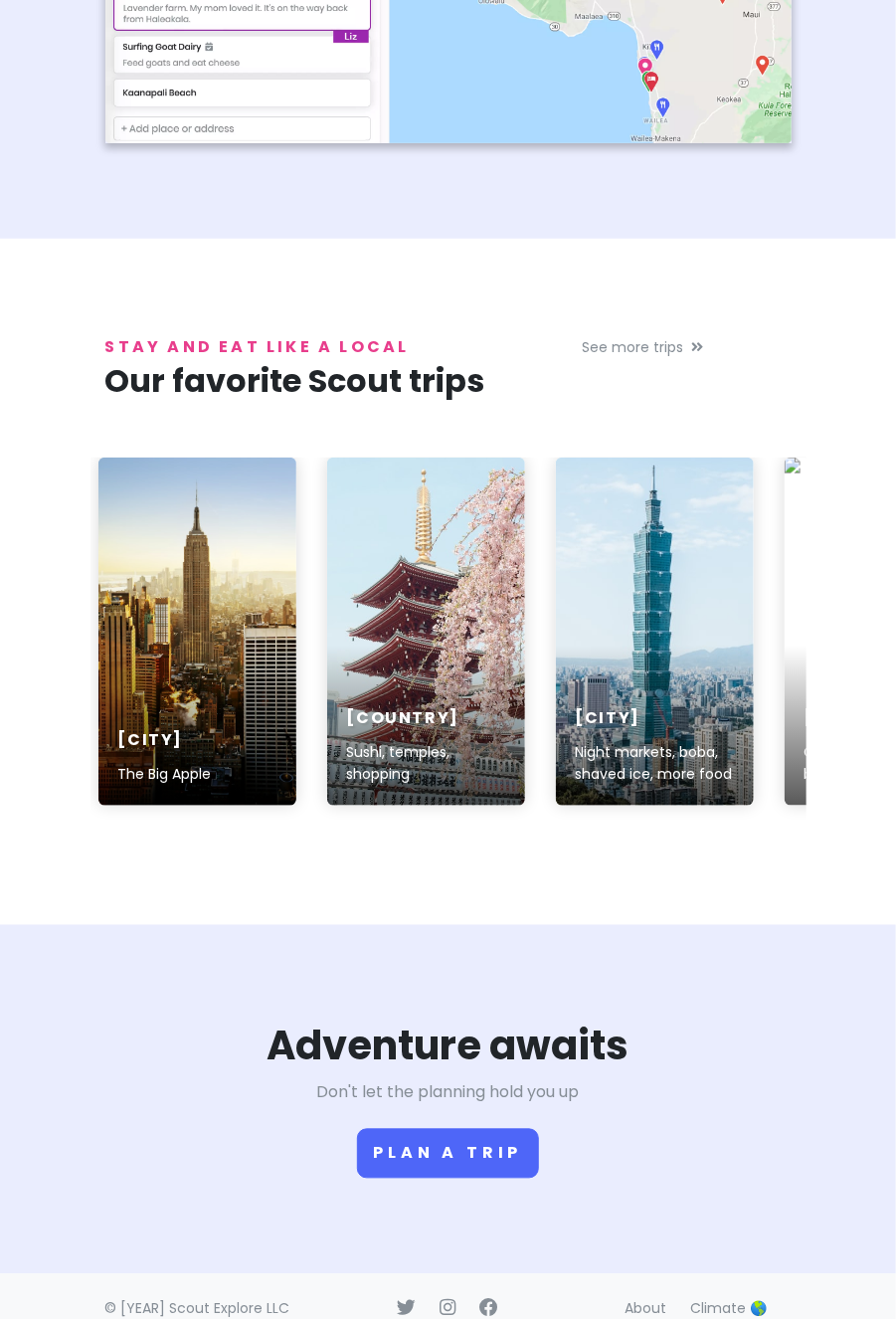 scroll, scrollTop: 3309, scrollLeft: 0, axis: vertical 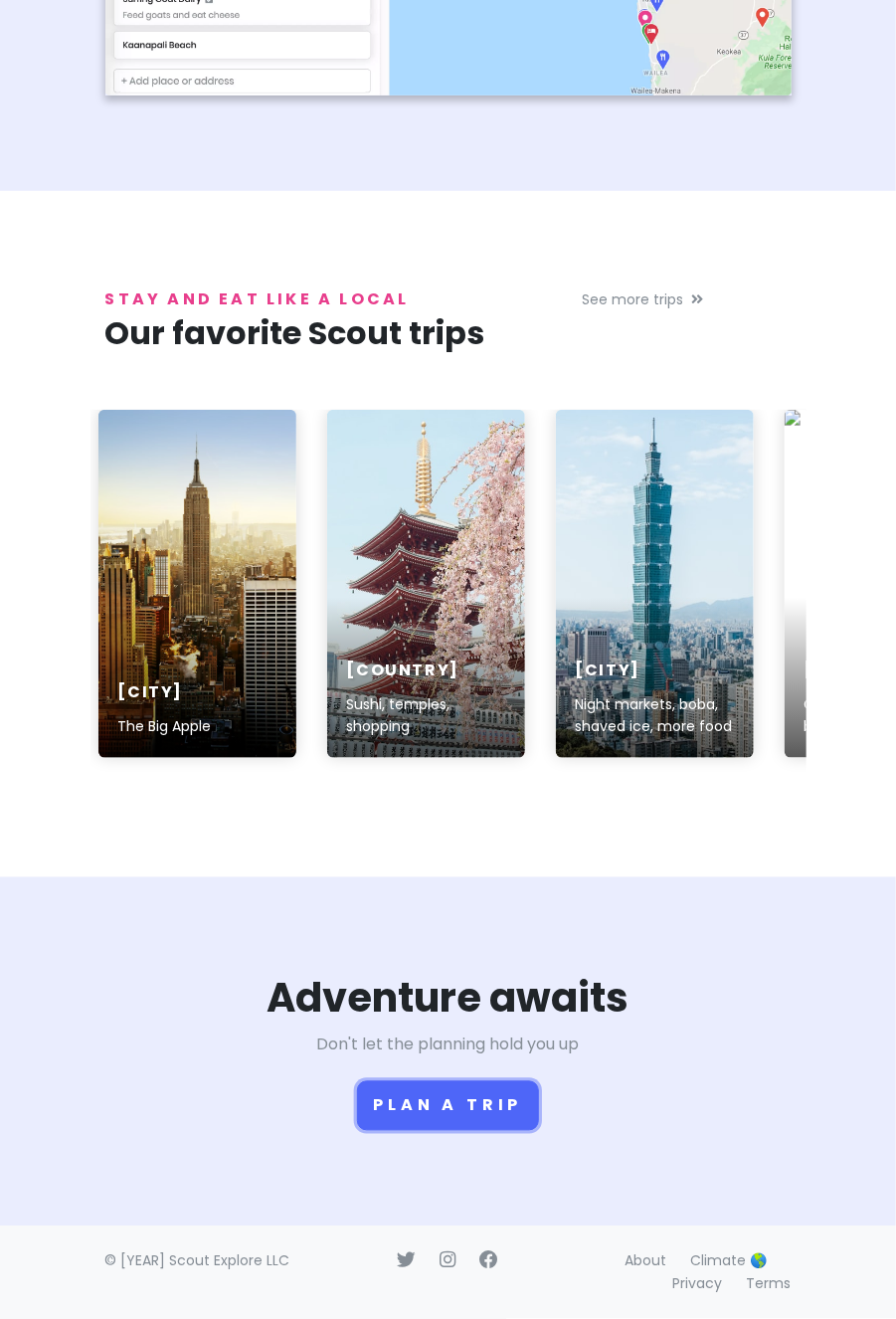 click on "Plan a trip" at bounding box center (448, 1106) 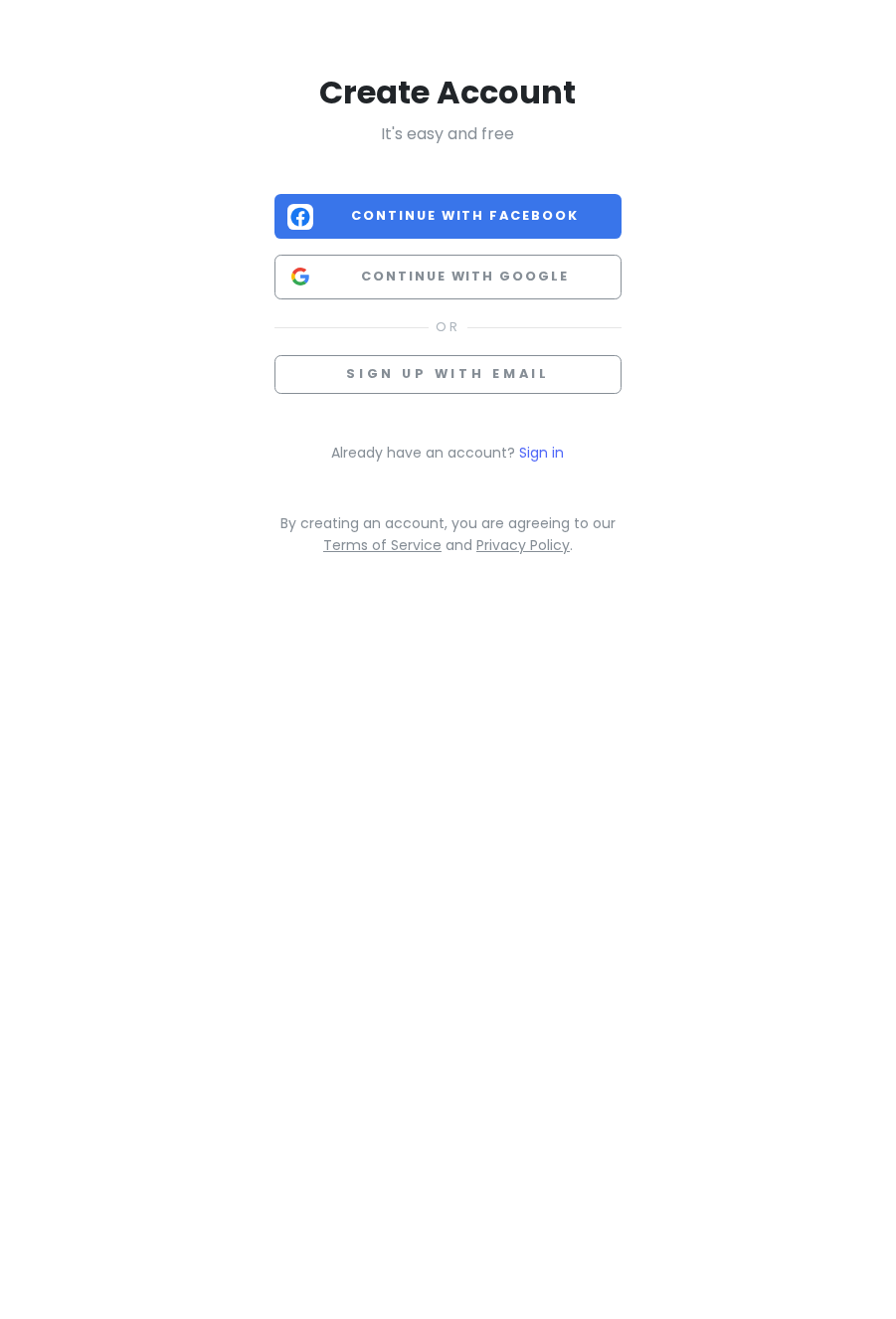 scroll, scrollTop: 0, scrollLeft: 0, axis: both 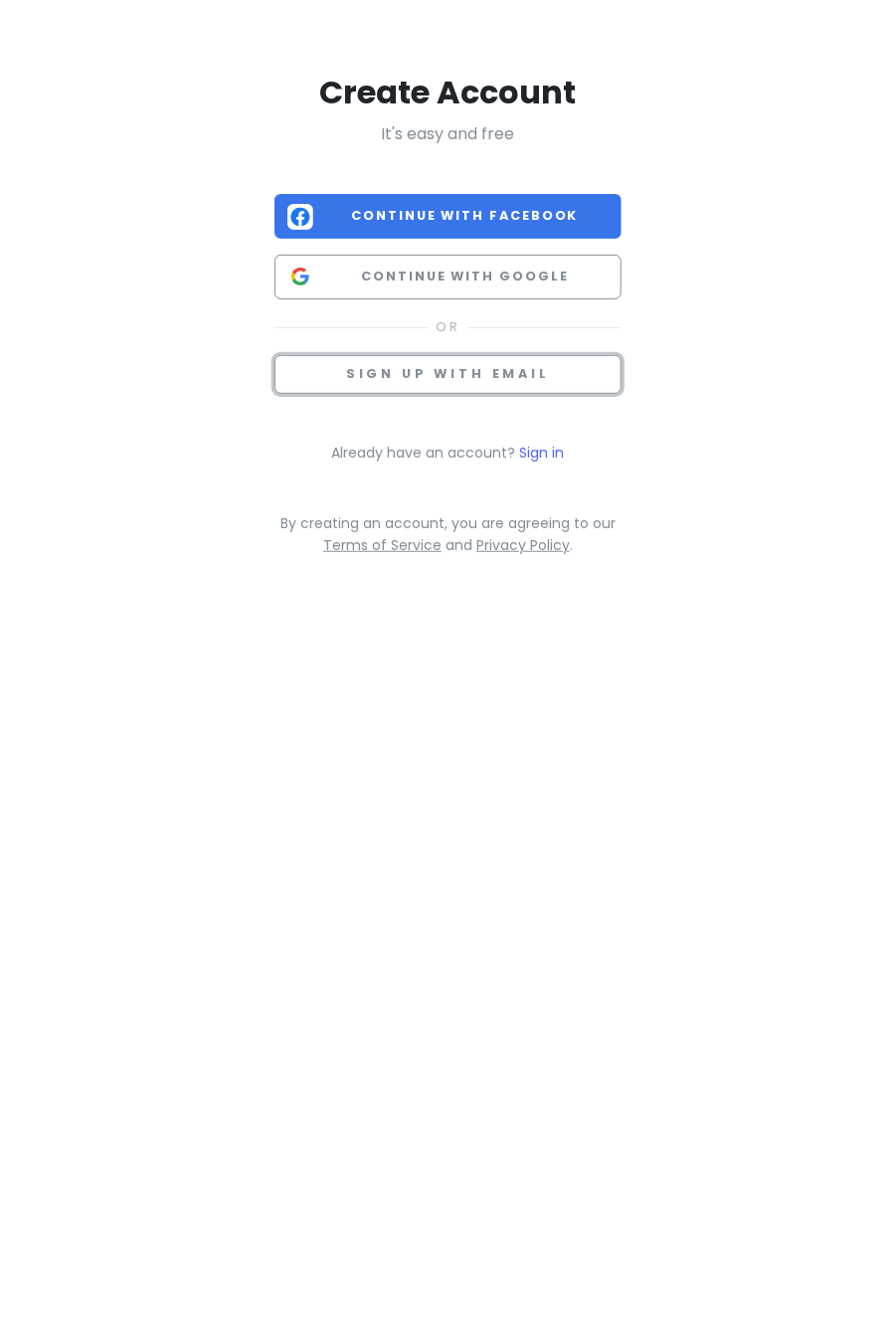 click on "Sign up with email" at bounding box center (448, 373) 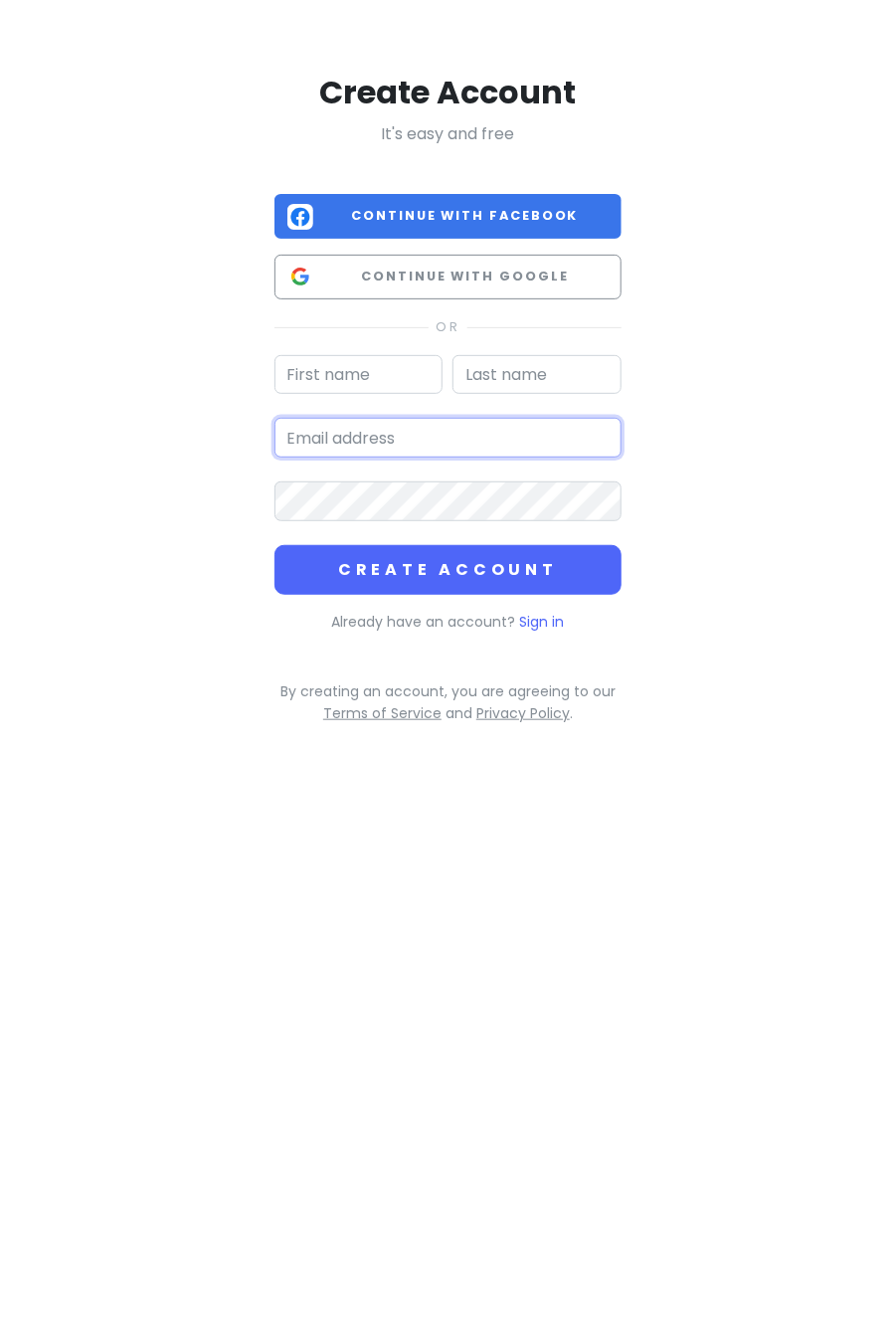 click at bounding box center (448, 438) 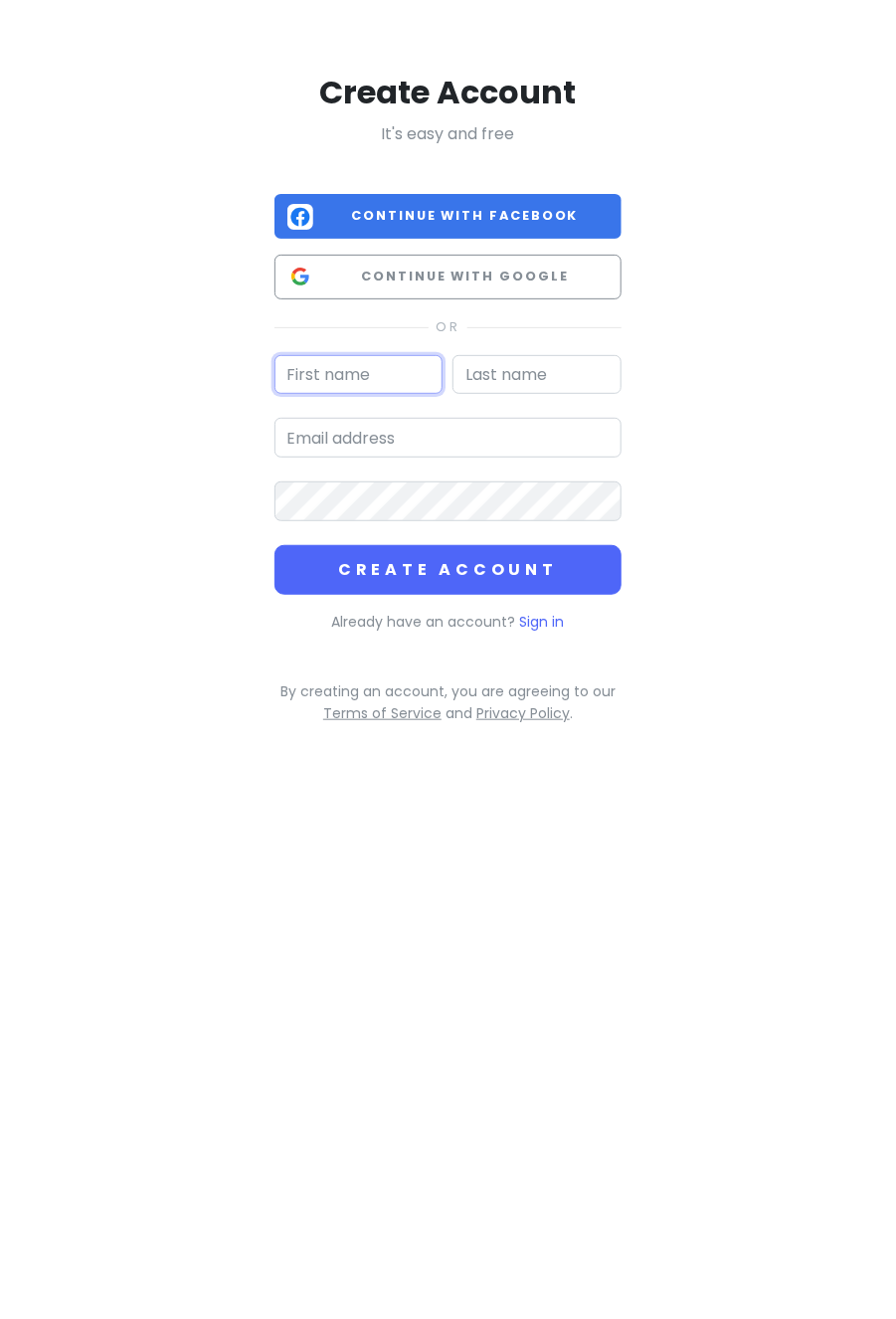 click at bounding box center [359, 375] 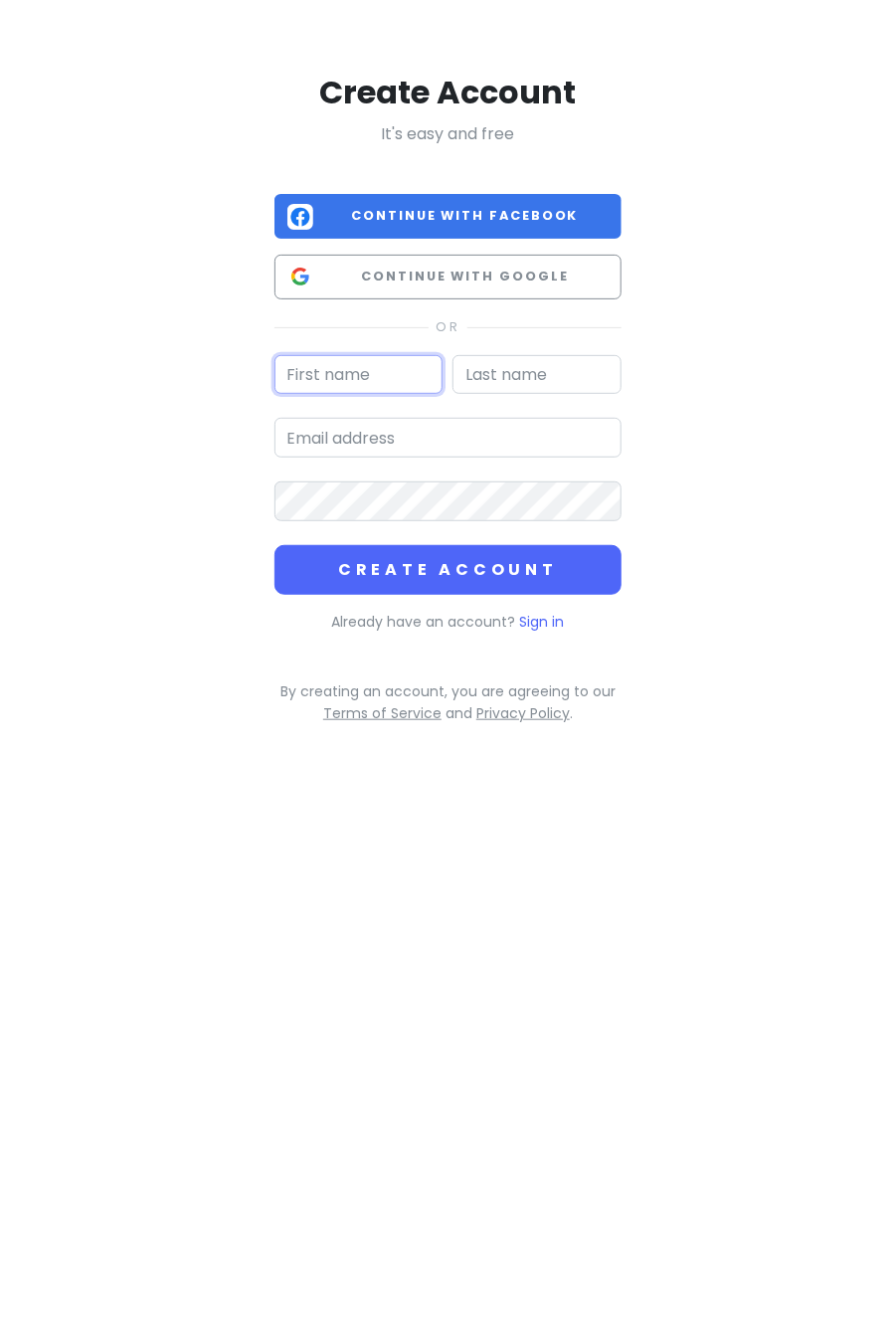 type on "Eric" 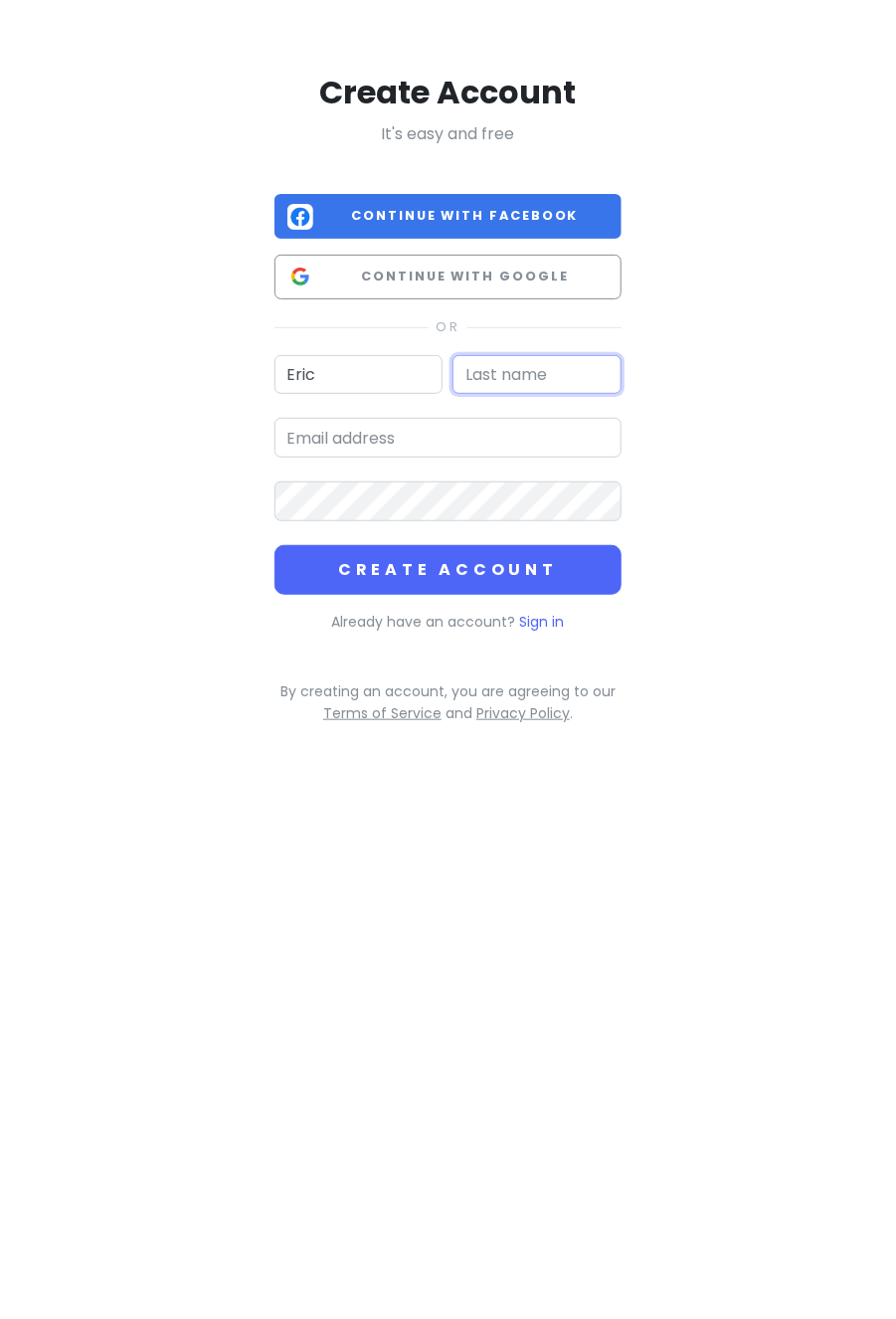 type on "[LASTNAME]" 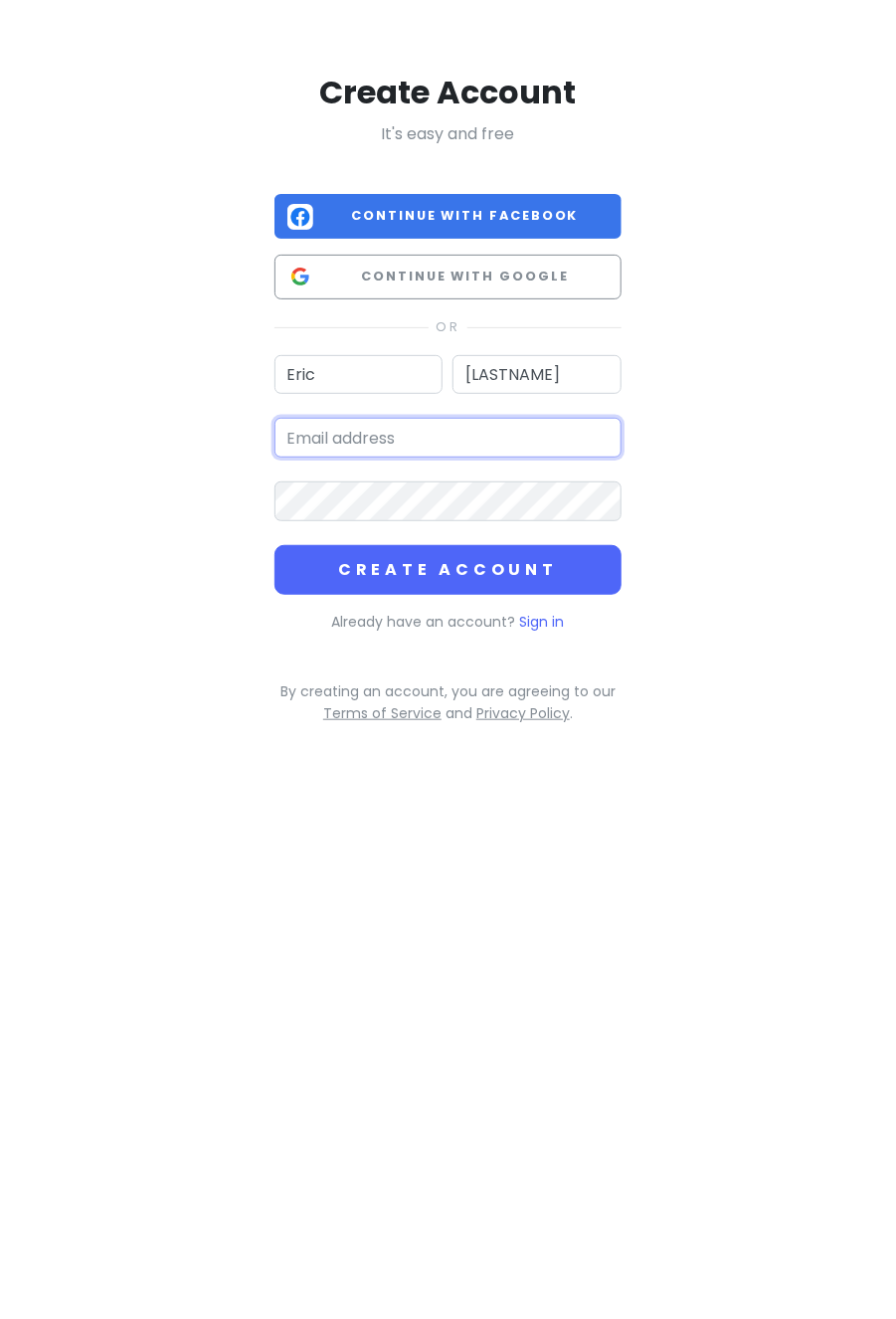 type on "[EMAIL]" 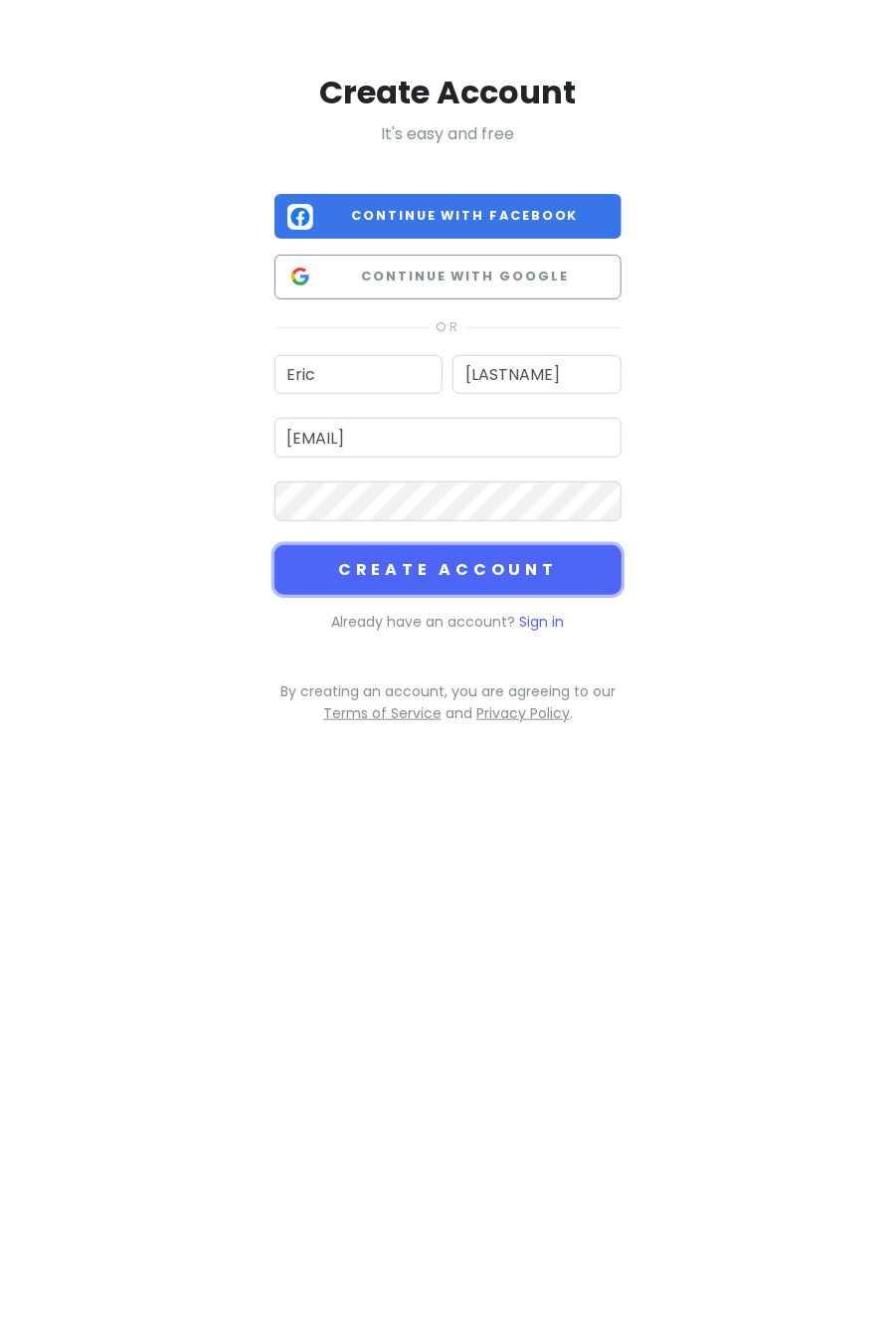 click on "Create Account" at bounding box center [448, 570] 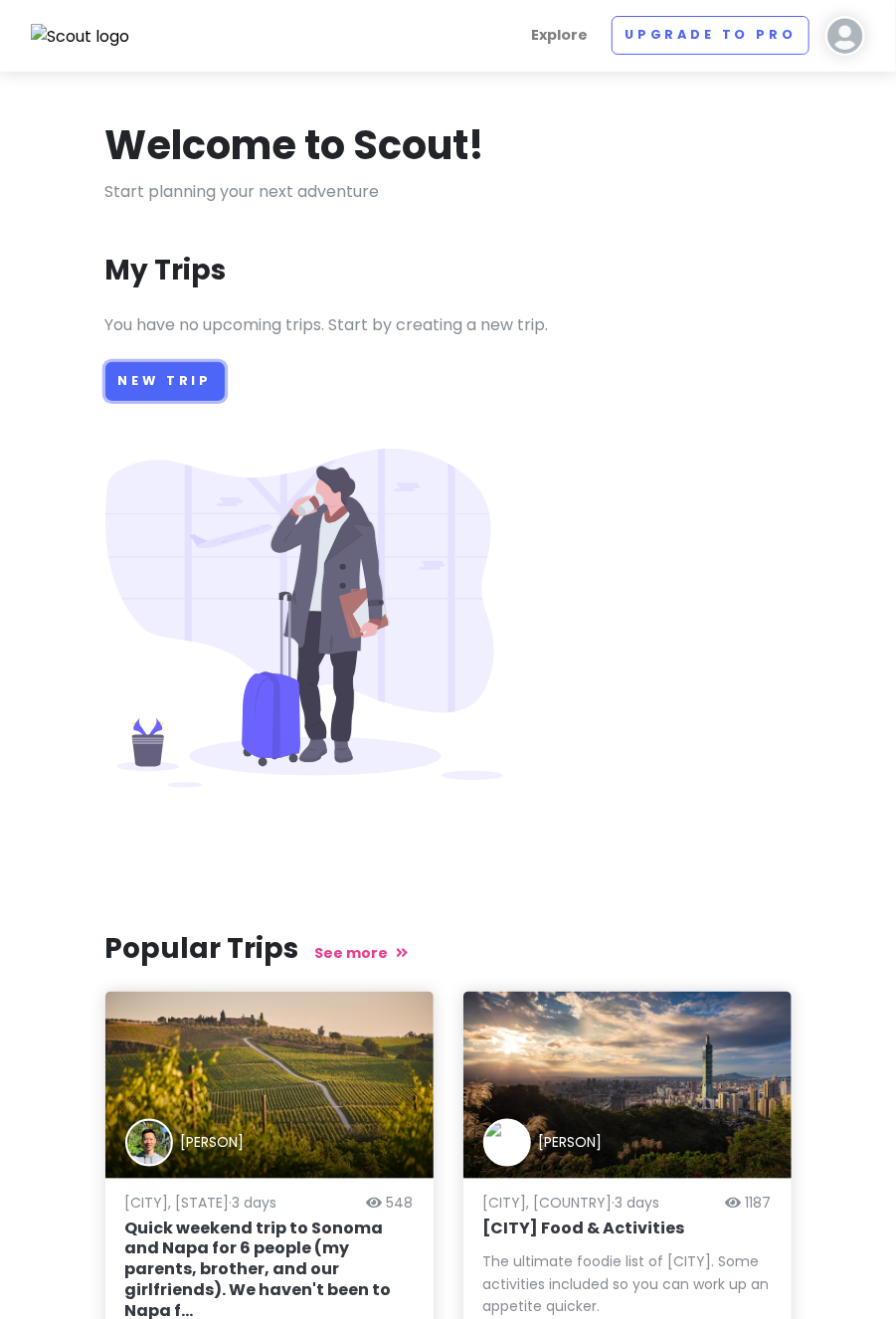 click on "New Trip" at bounding box center [165, 381] 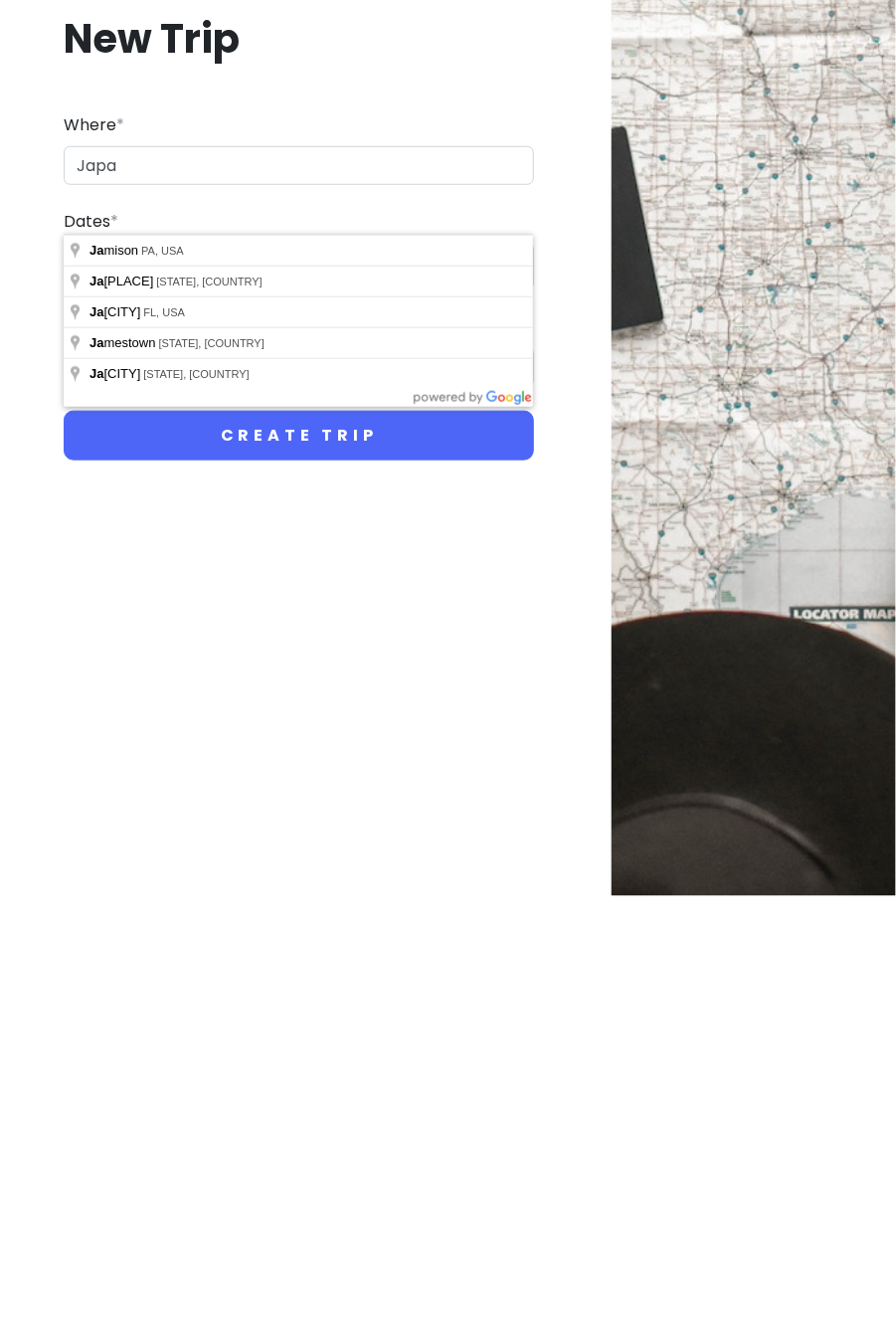 type on "Japan" 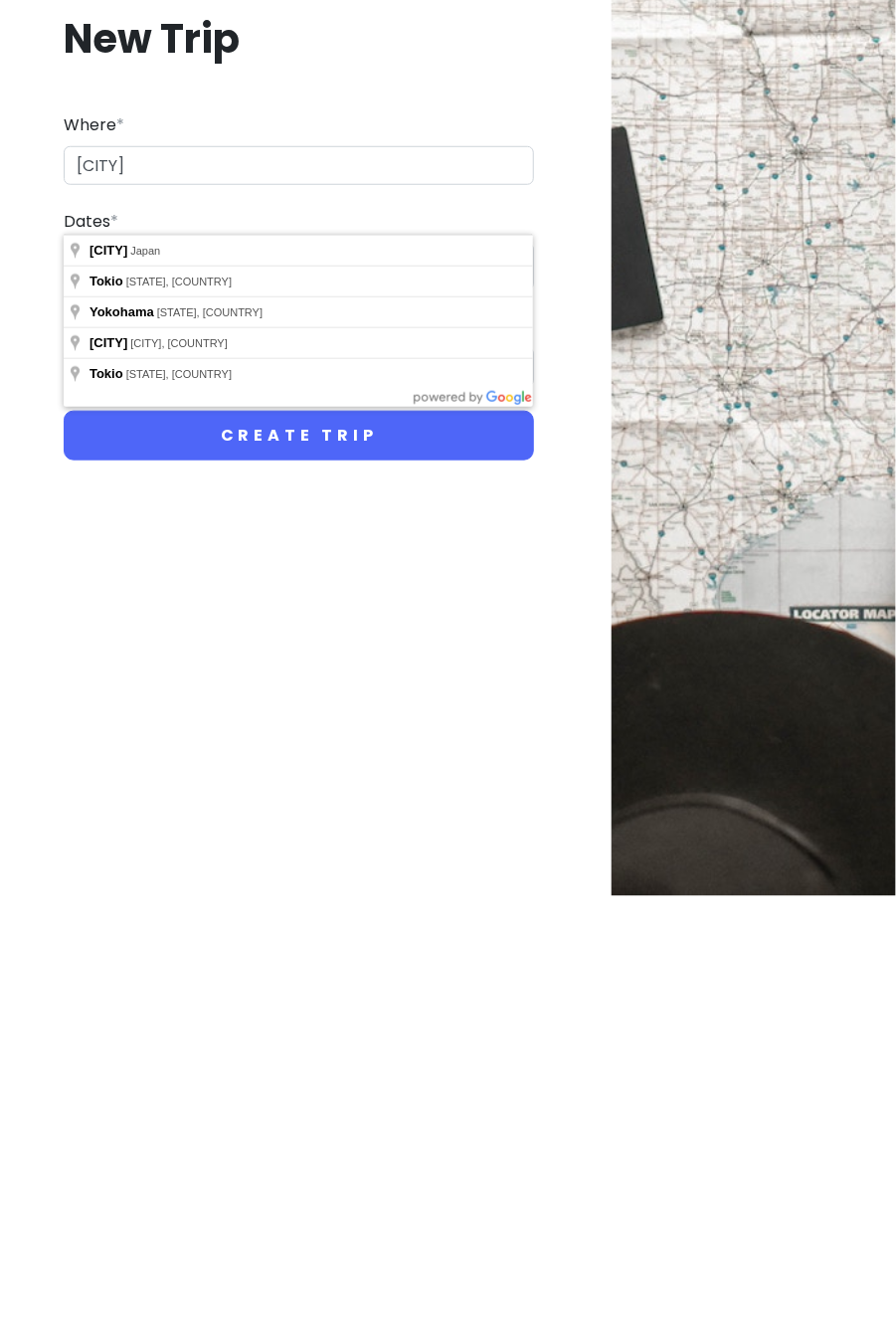 type on "[CITY]" 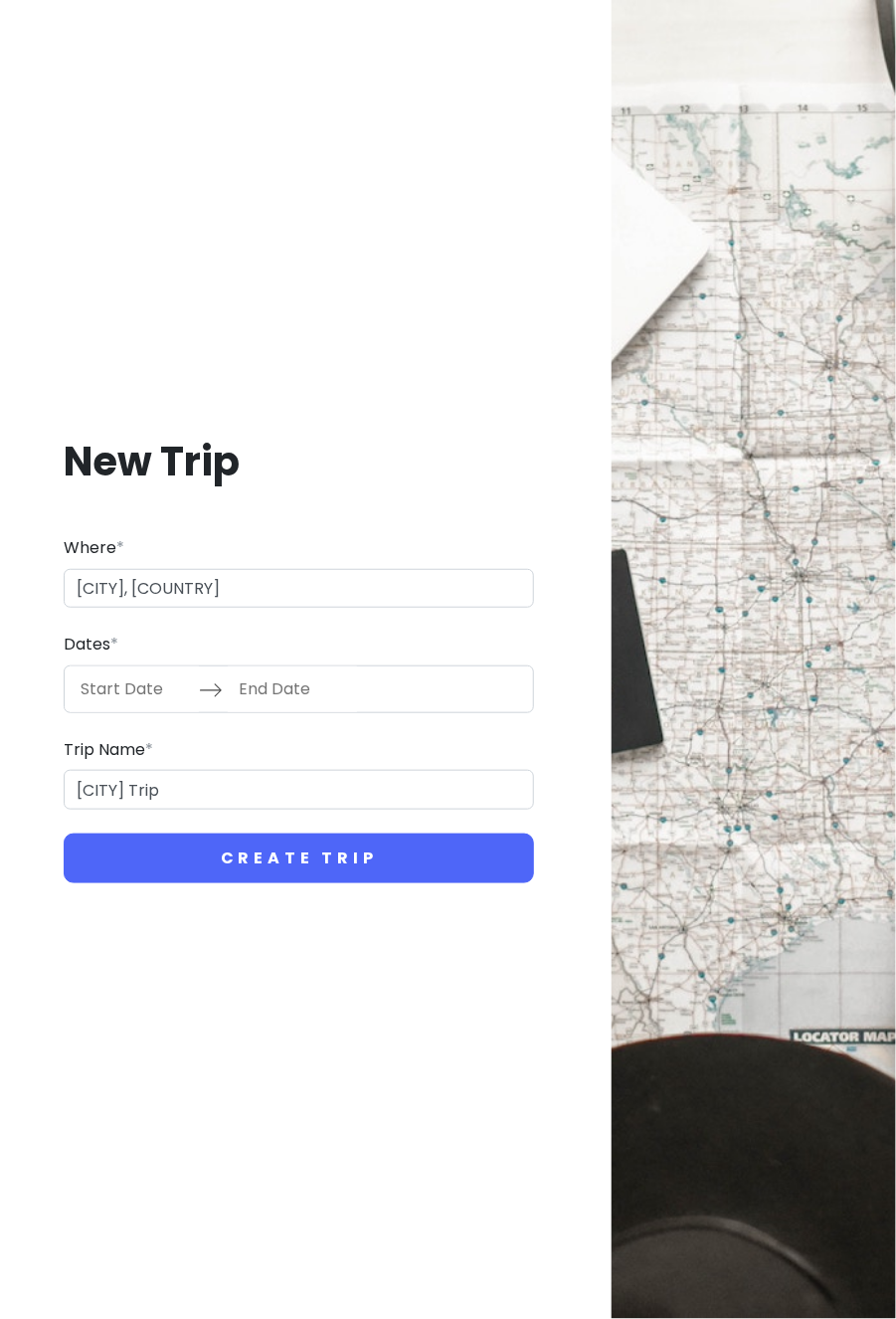 click at bounding box center [134, 689] 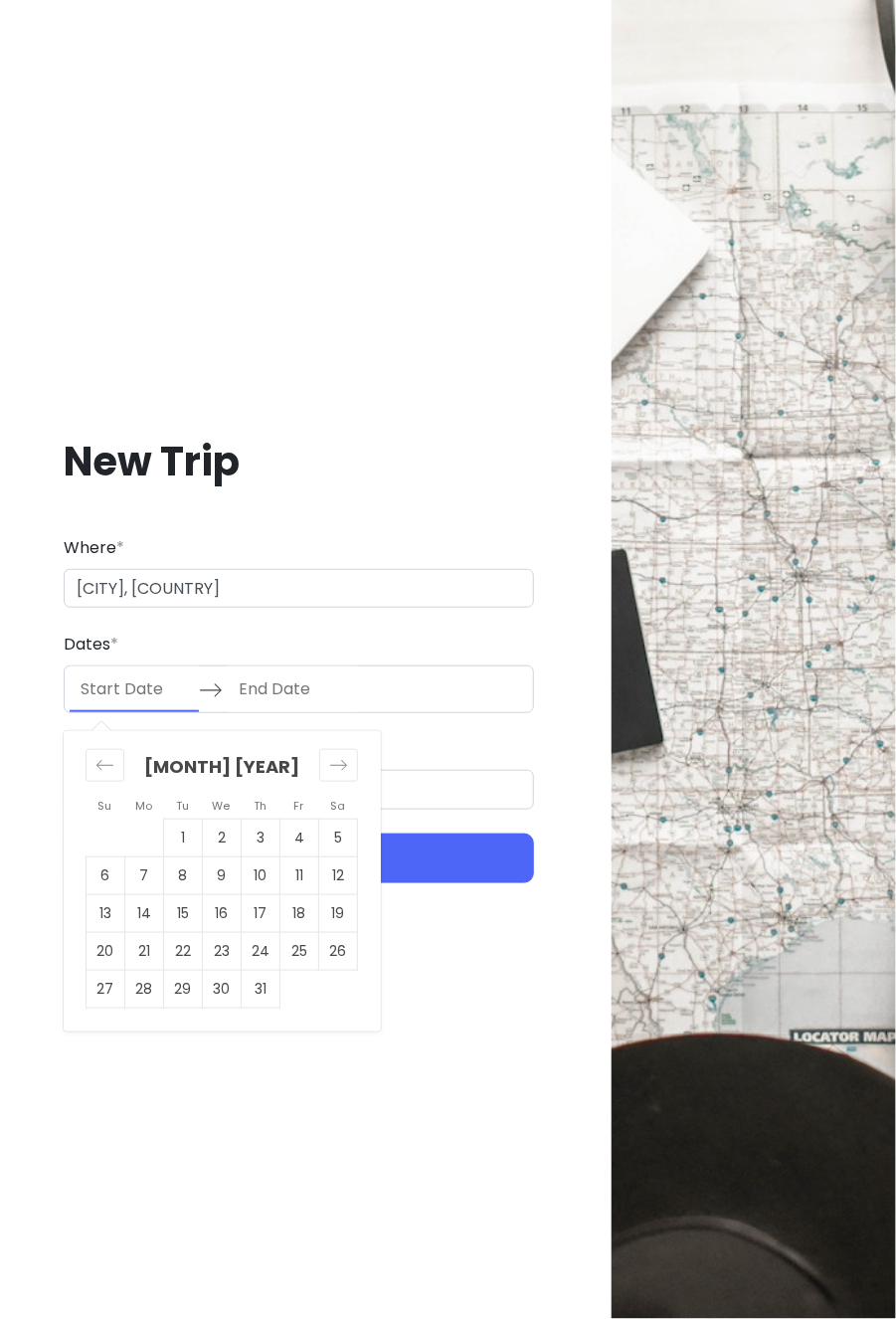 click on "[MONTH] [YEAR]" at bounding box center (222, 766) 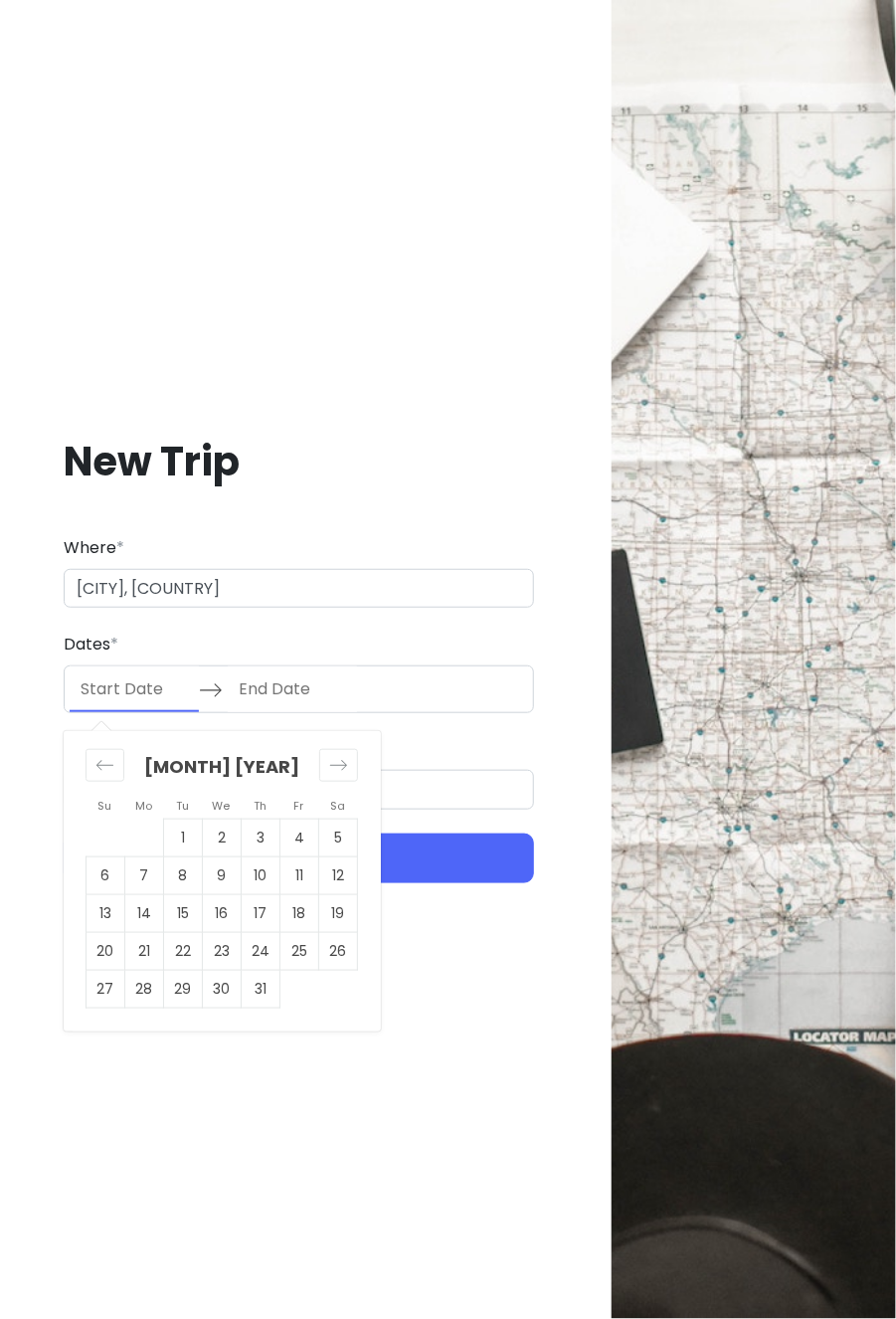 click at bounding box center (338, 765) 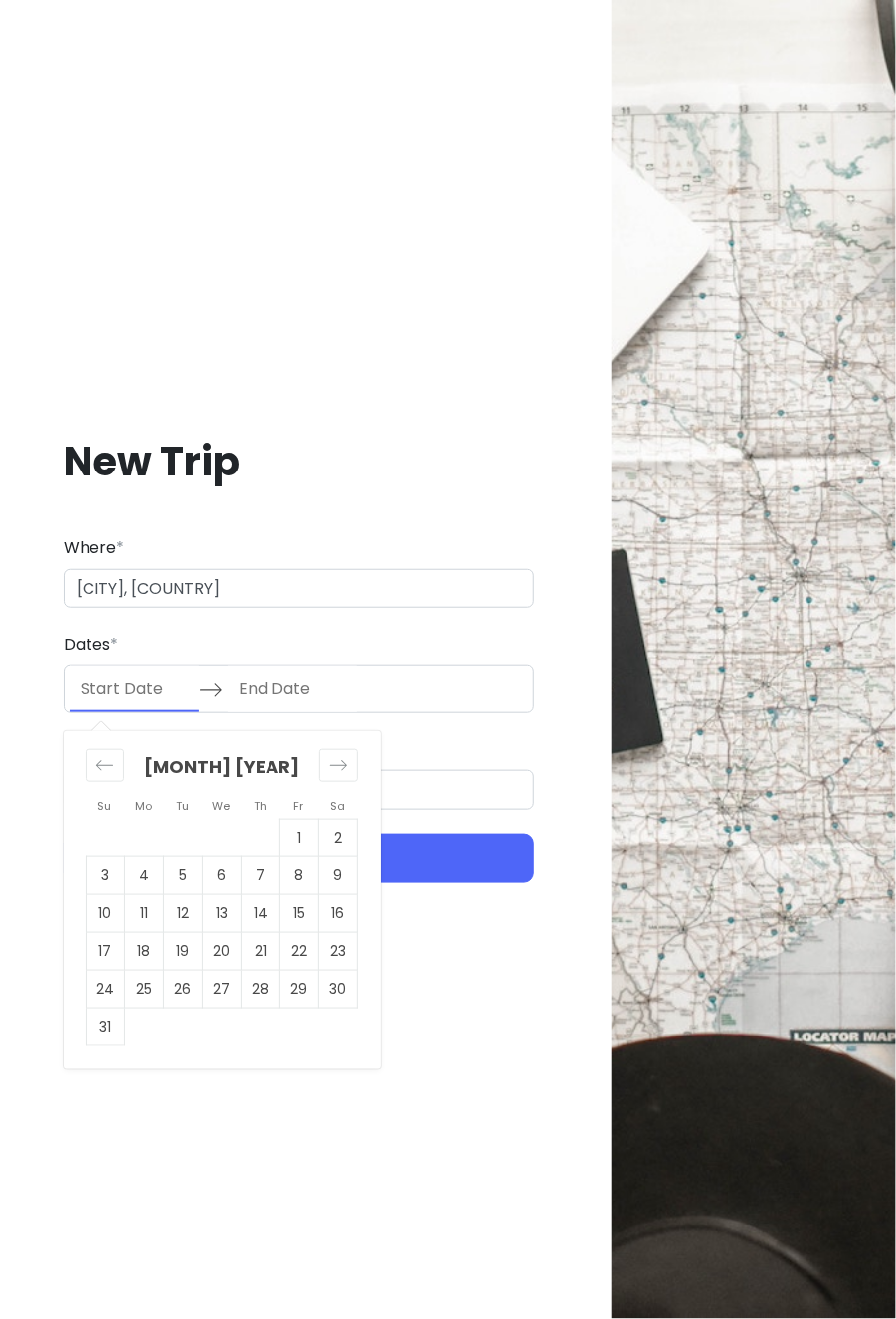 click at bounding box center (338, 765) 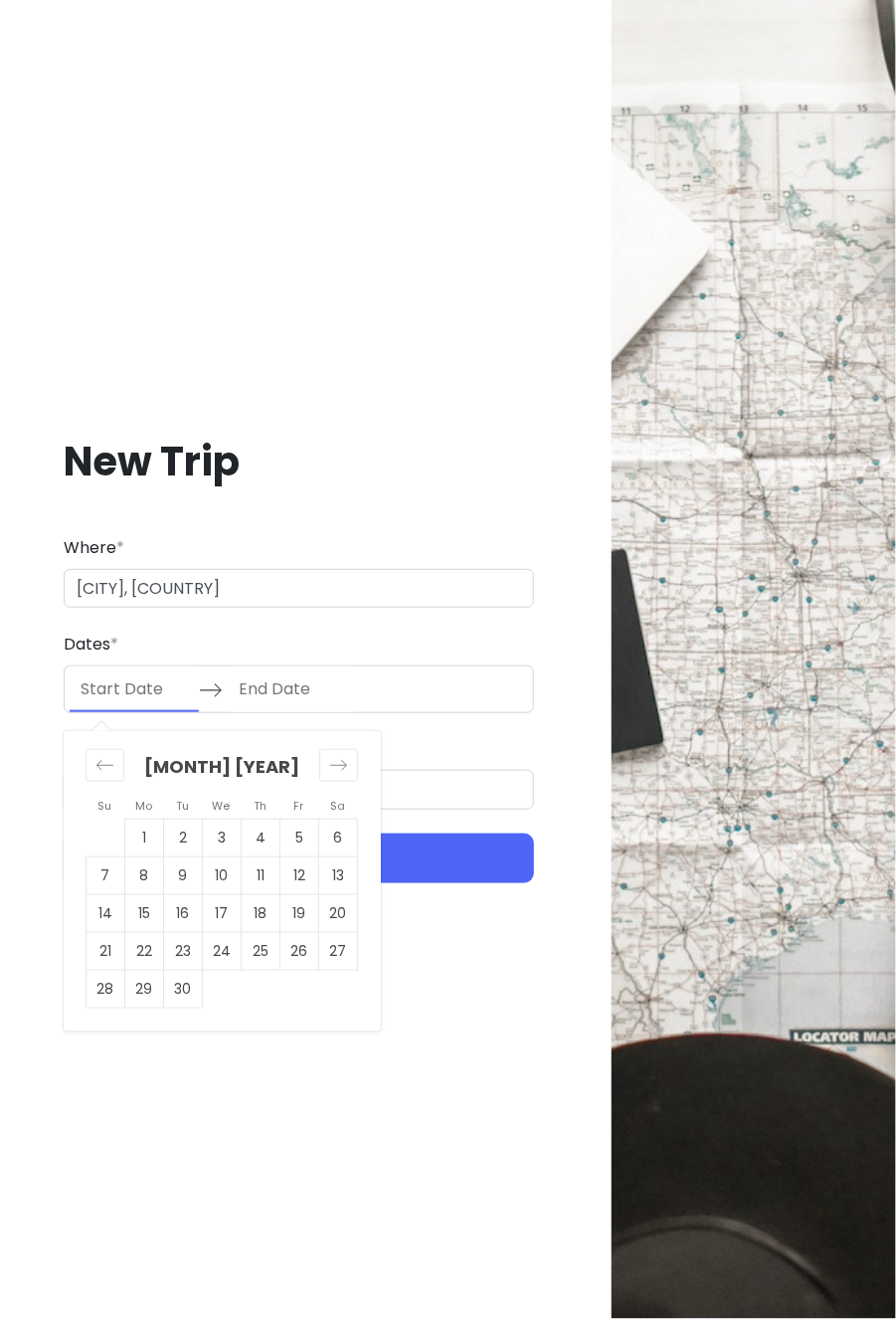 click at bounding box center (338, 765) 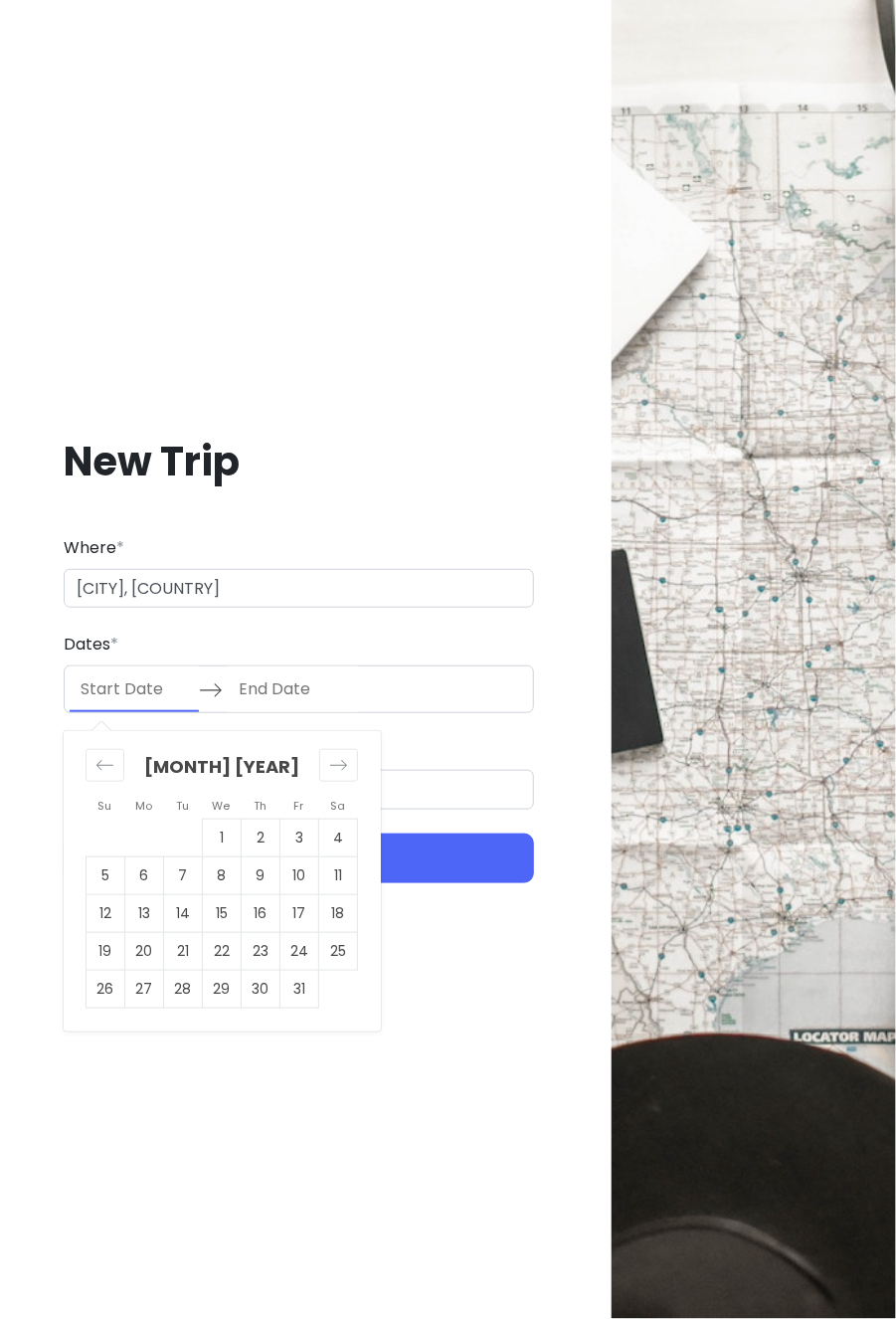 click at bounding box center (338, 765) 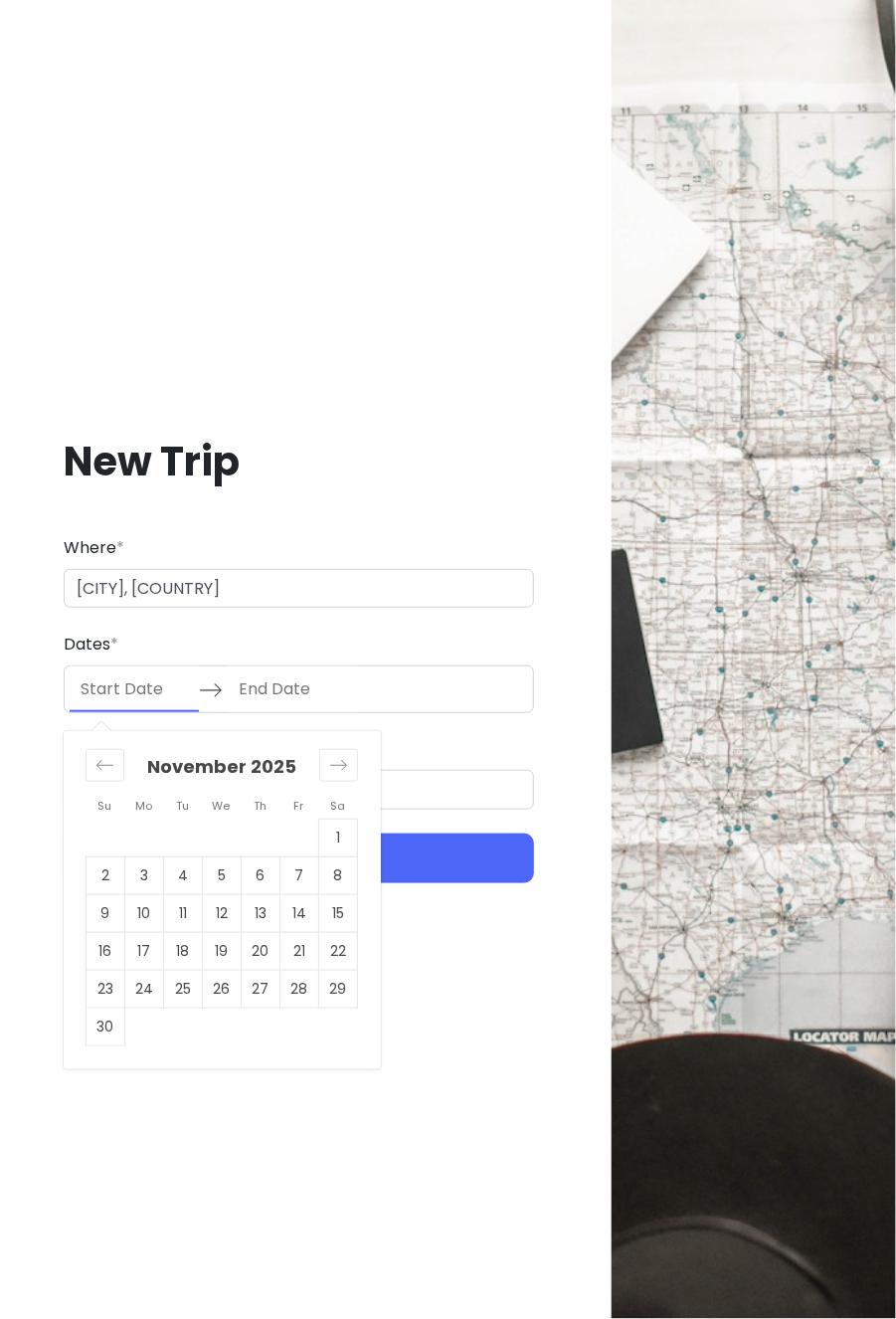 click at bounding box center (338, 765) 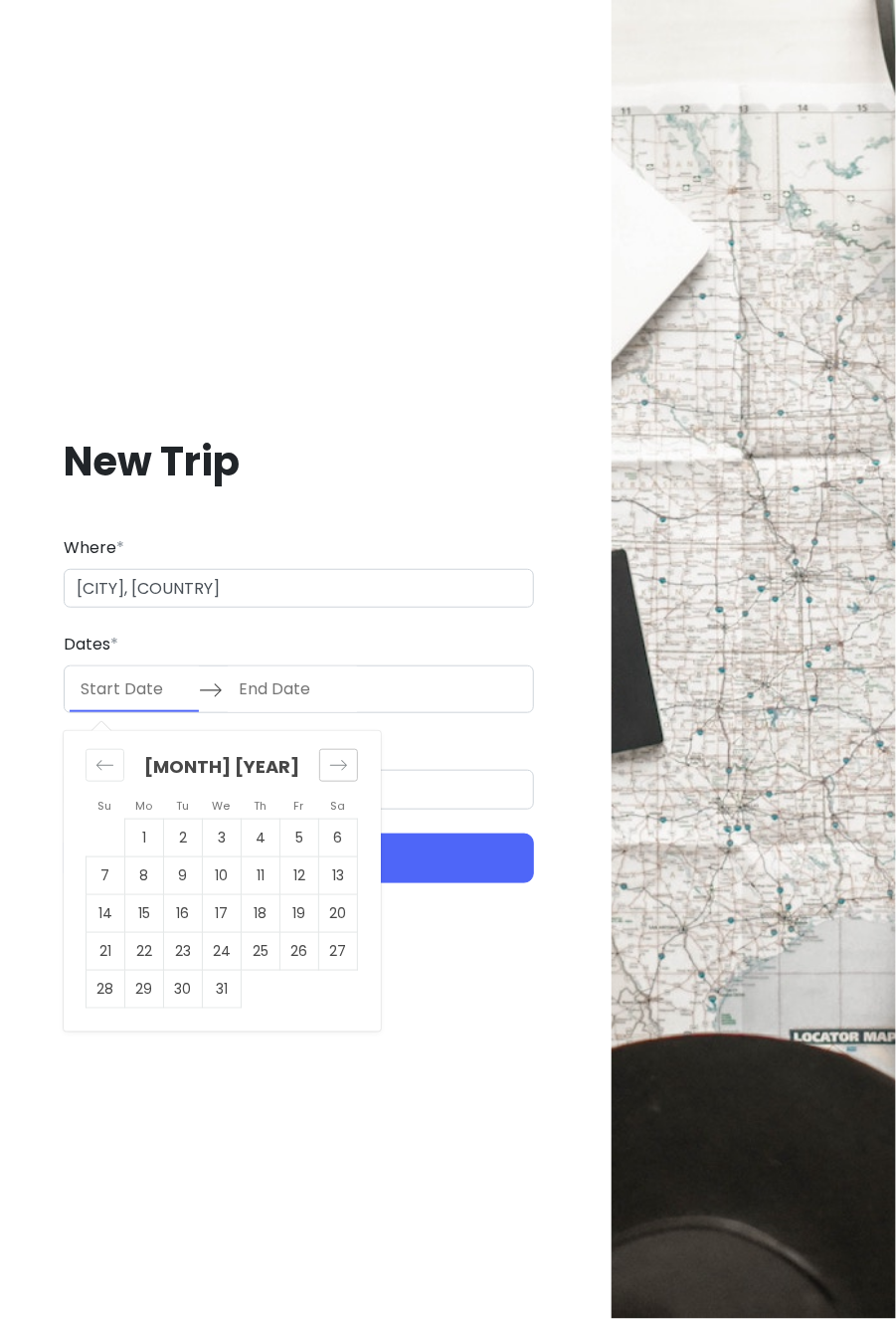 click at bounding box center (338, 765) 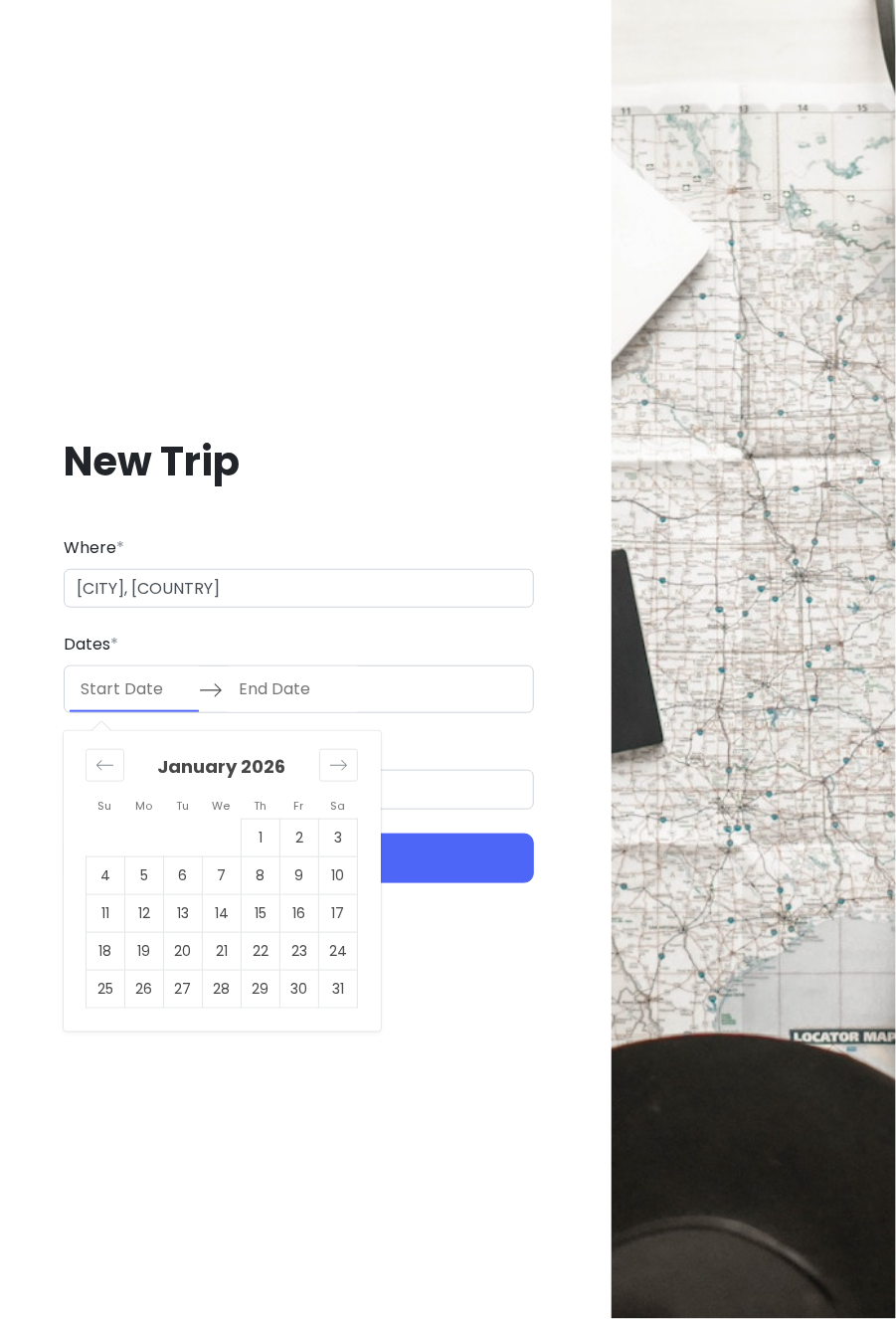 click at bounding box center [338, 765] 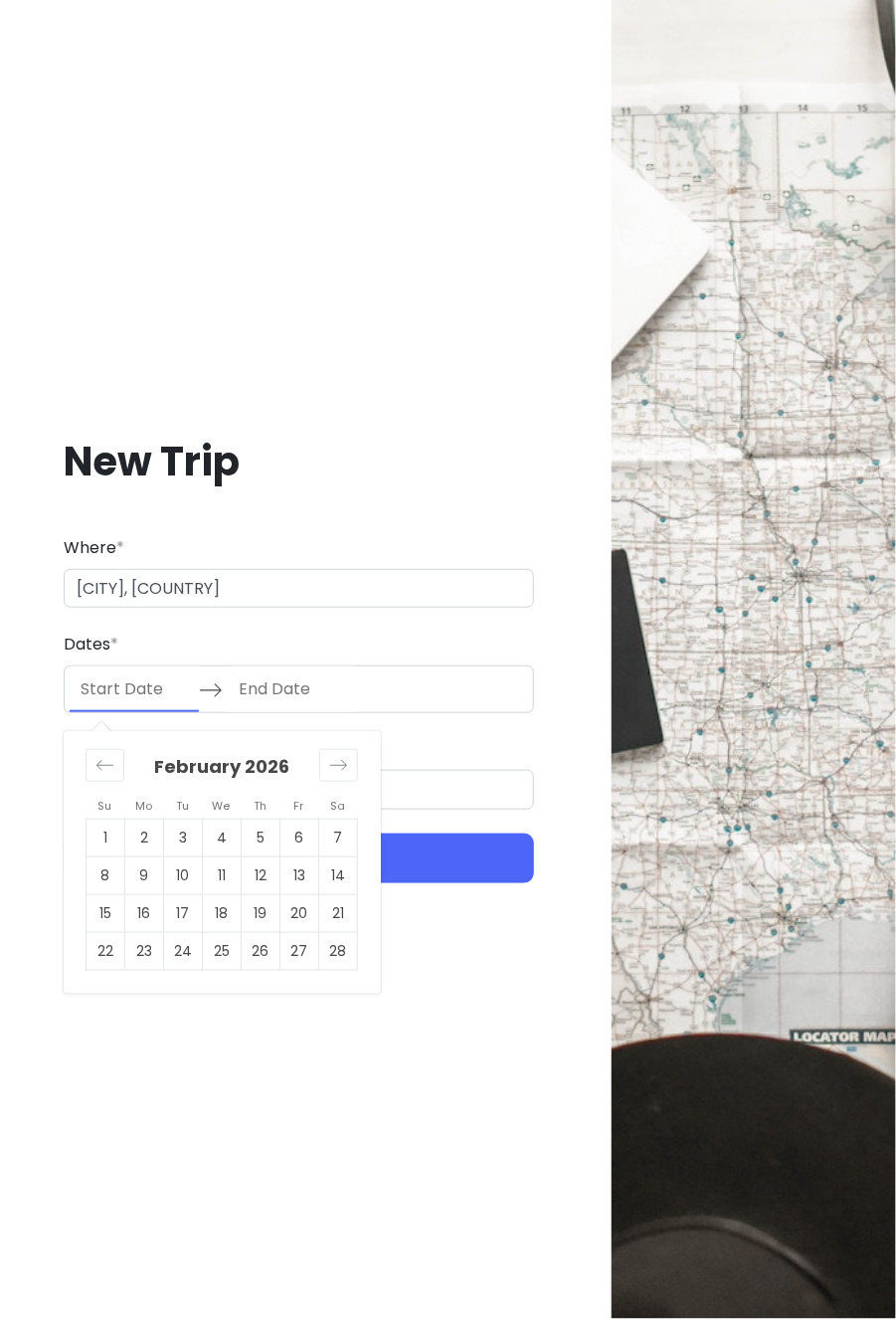 click at bounding box center (338, 765) 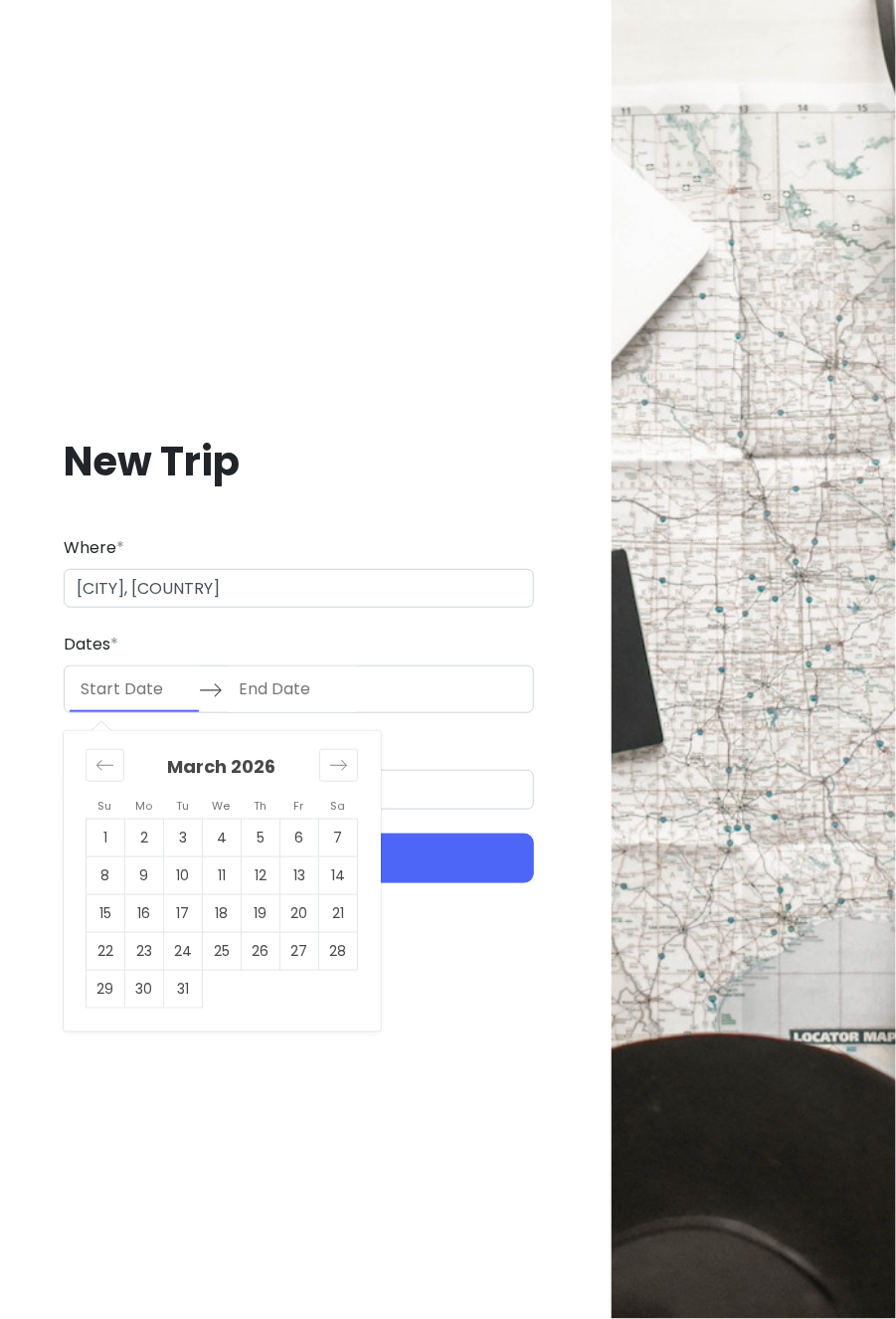 click on "8" at bounding box center (105, 875) 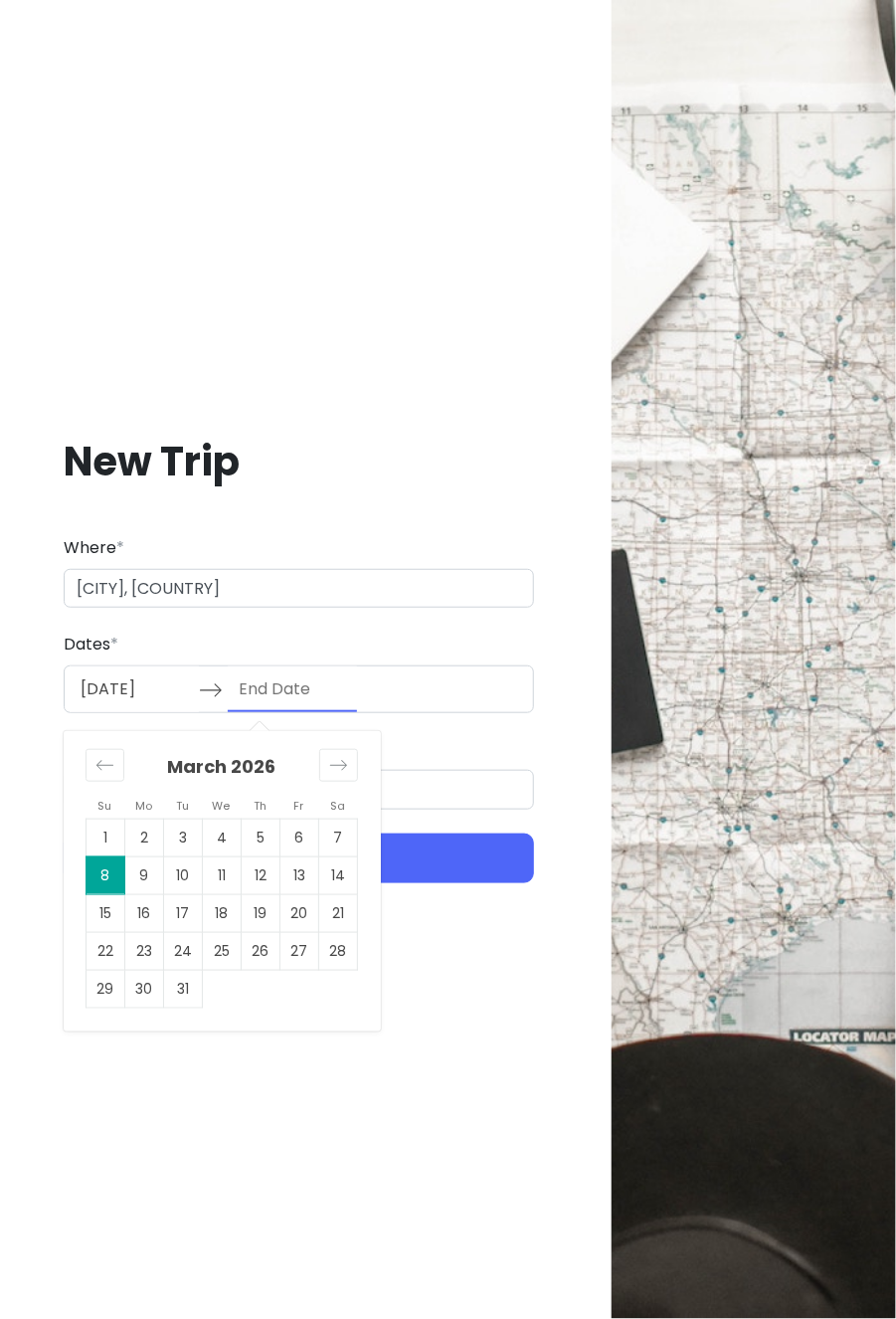 click on "21" at bounding box center (338, 913) 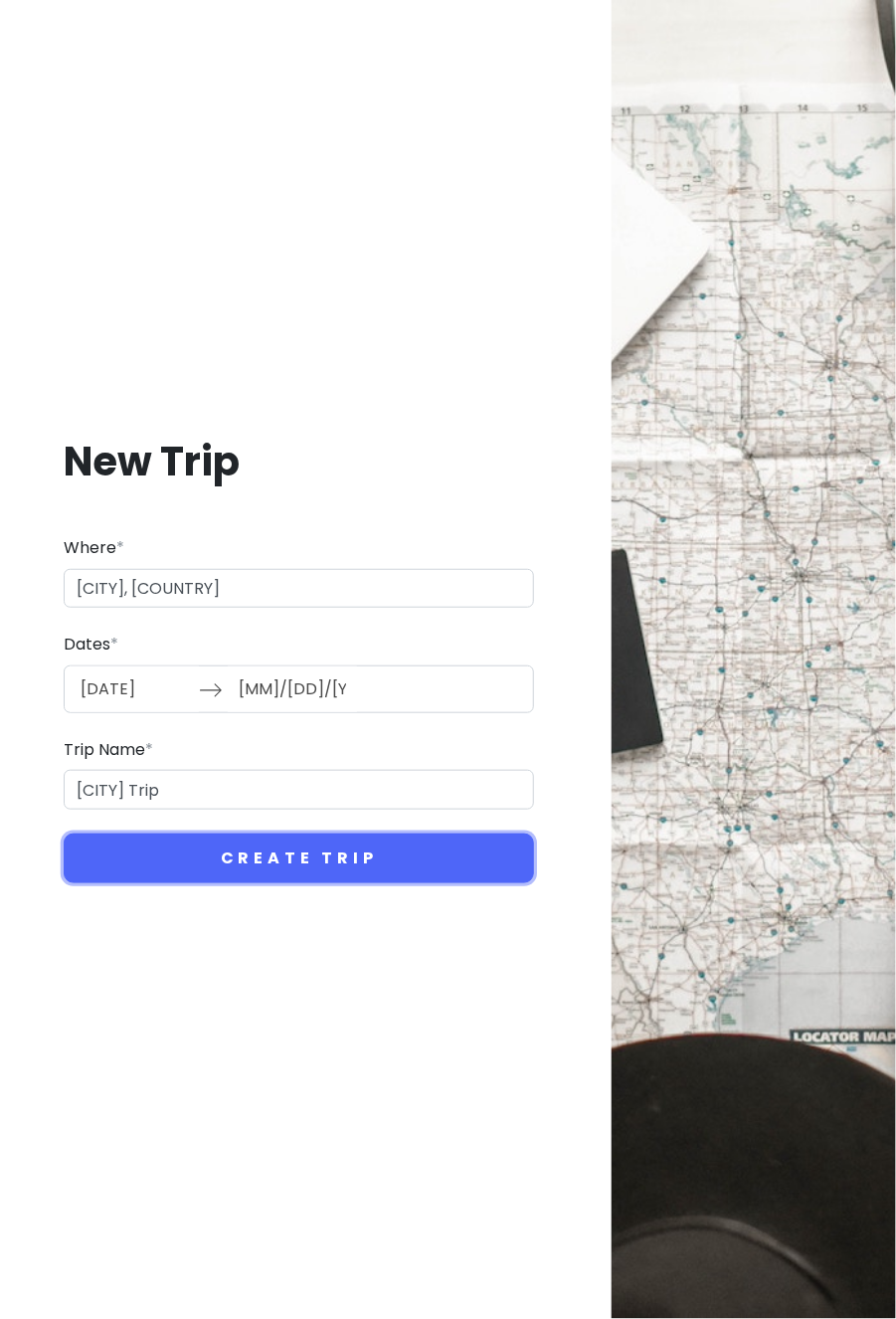 click on "Create Trip" at bounding box center [298, 858] 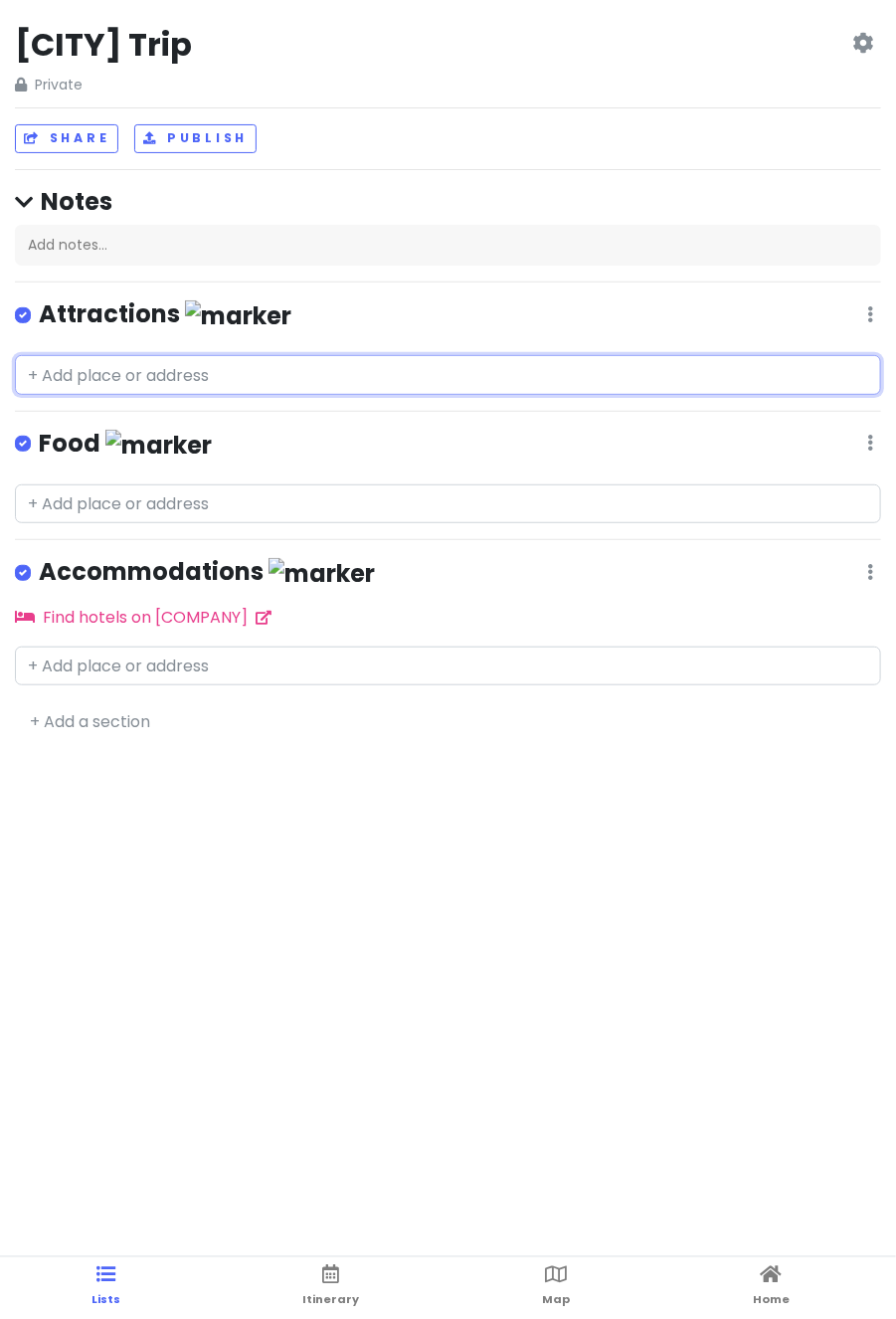 click at bounding box center [448, 375] 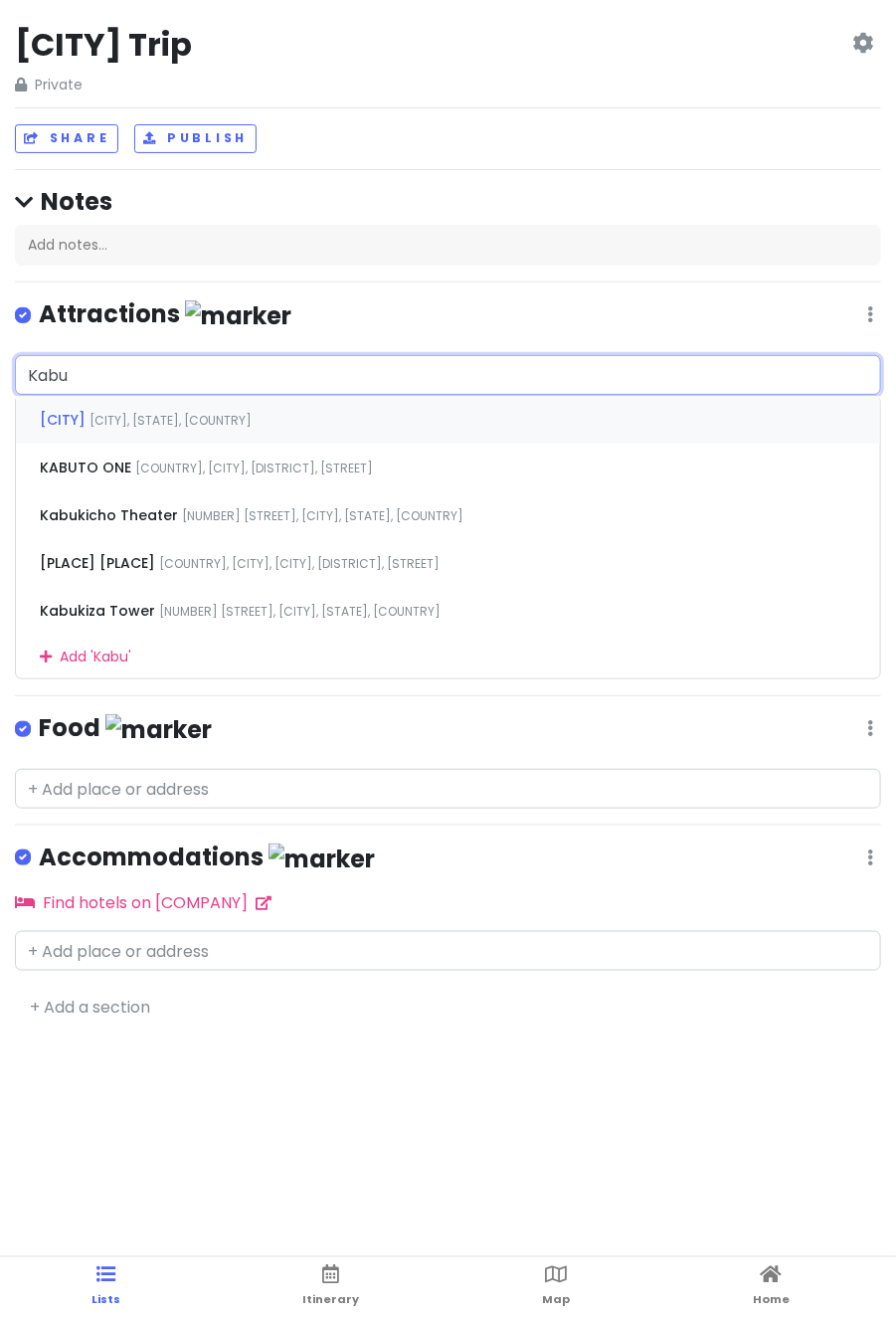 click on "[CITY] [CITY], [STATE], [COUNTRY]" at bounding box center (448, 420) 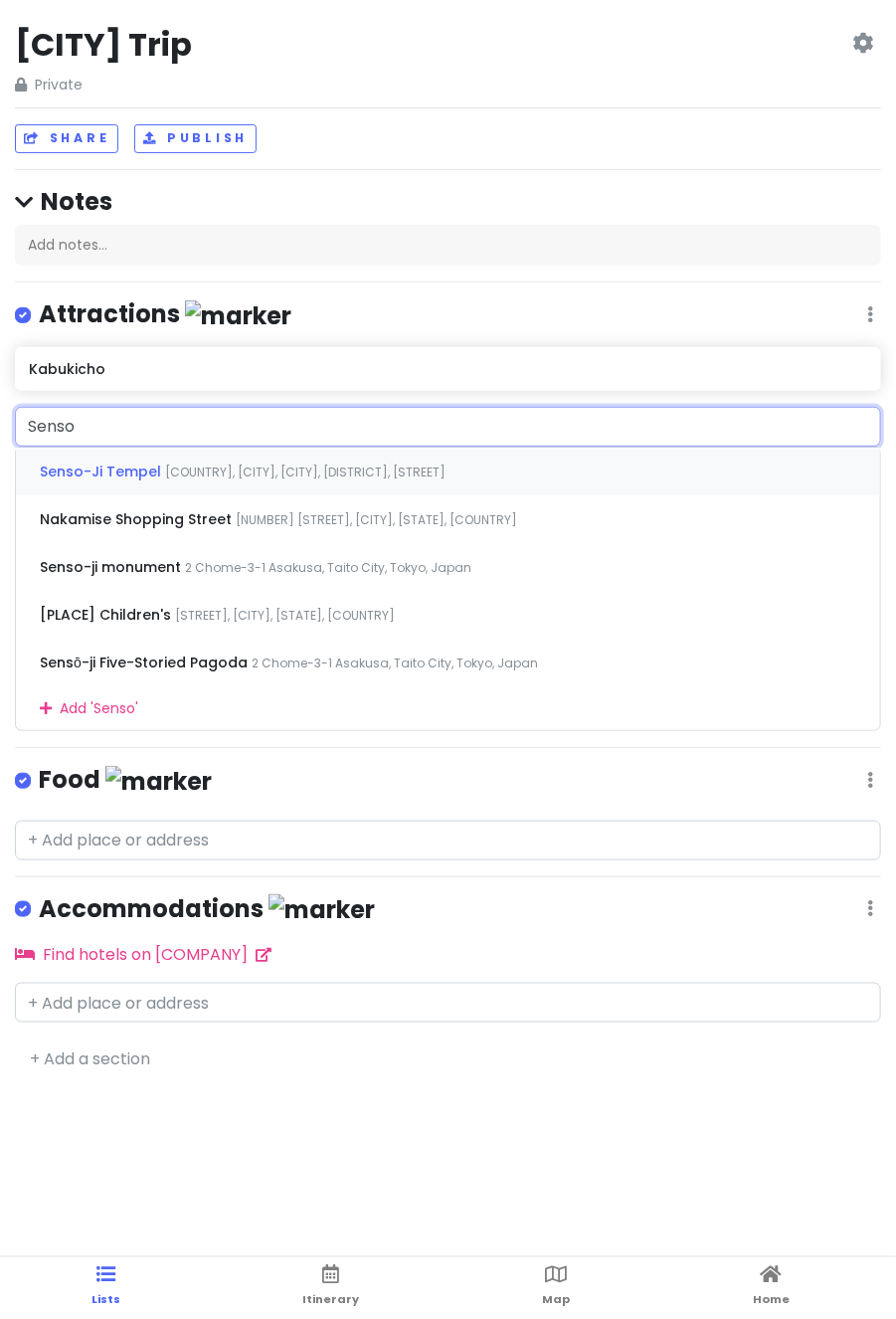click on "[CITY], [STATE], [COUNTRY]" at bounding box center [448, 471] 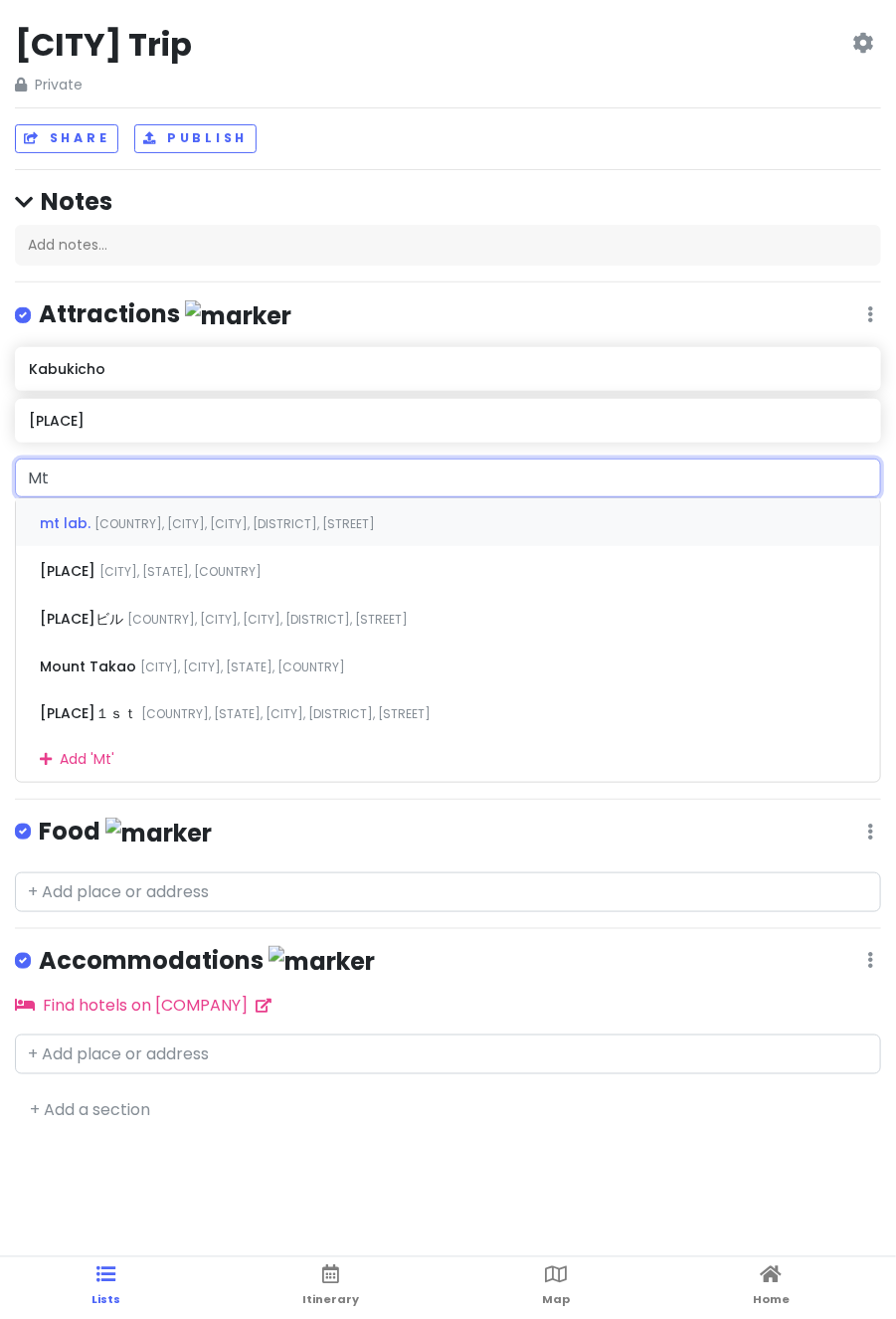 click on "[PLACE] [CITY], [STATE], [COUNTRY]" at bounding box center (448, 570) 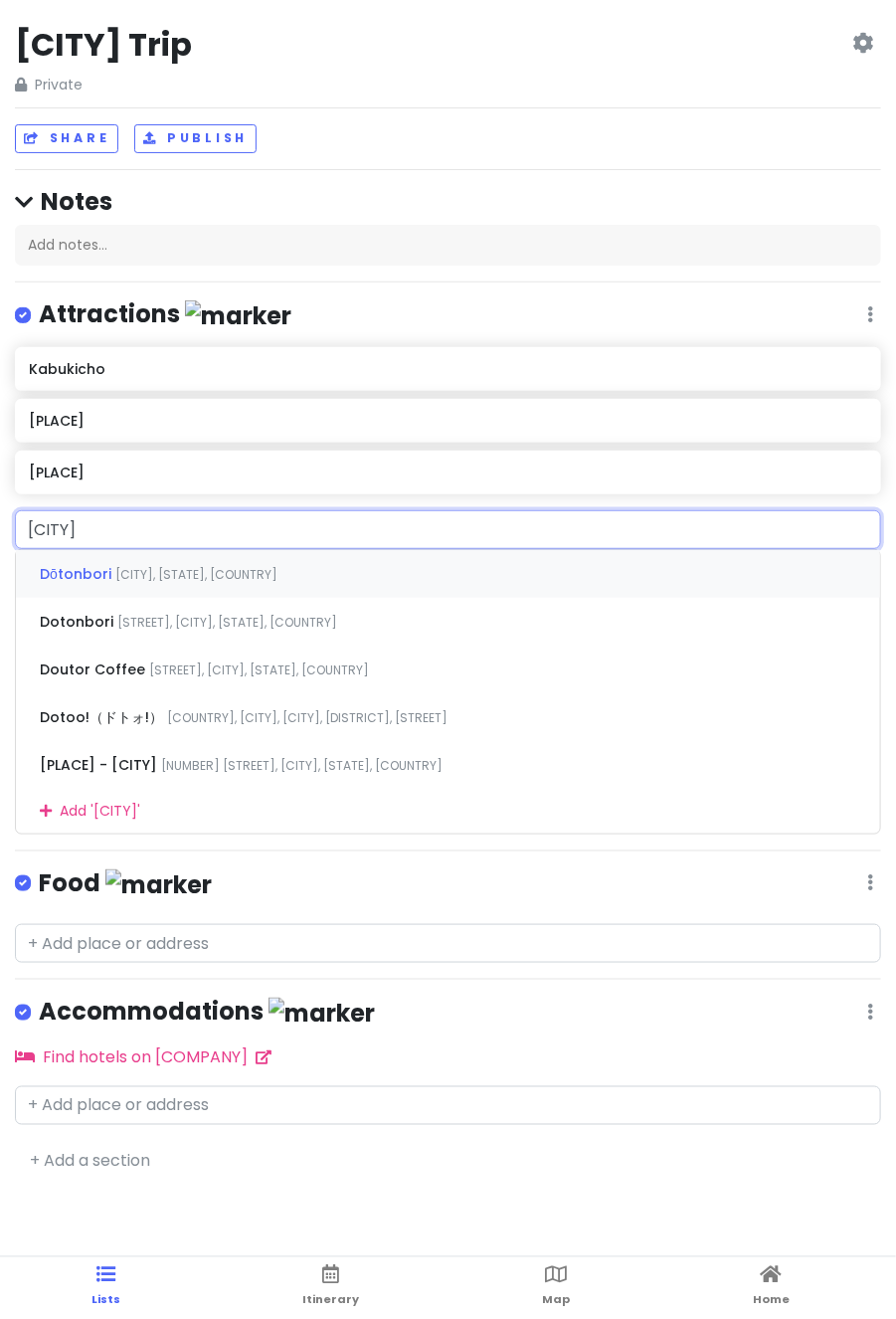 click on "[CITY] [CITY], [STATE], [COUNTRY]" at bounding box center [448, 574] 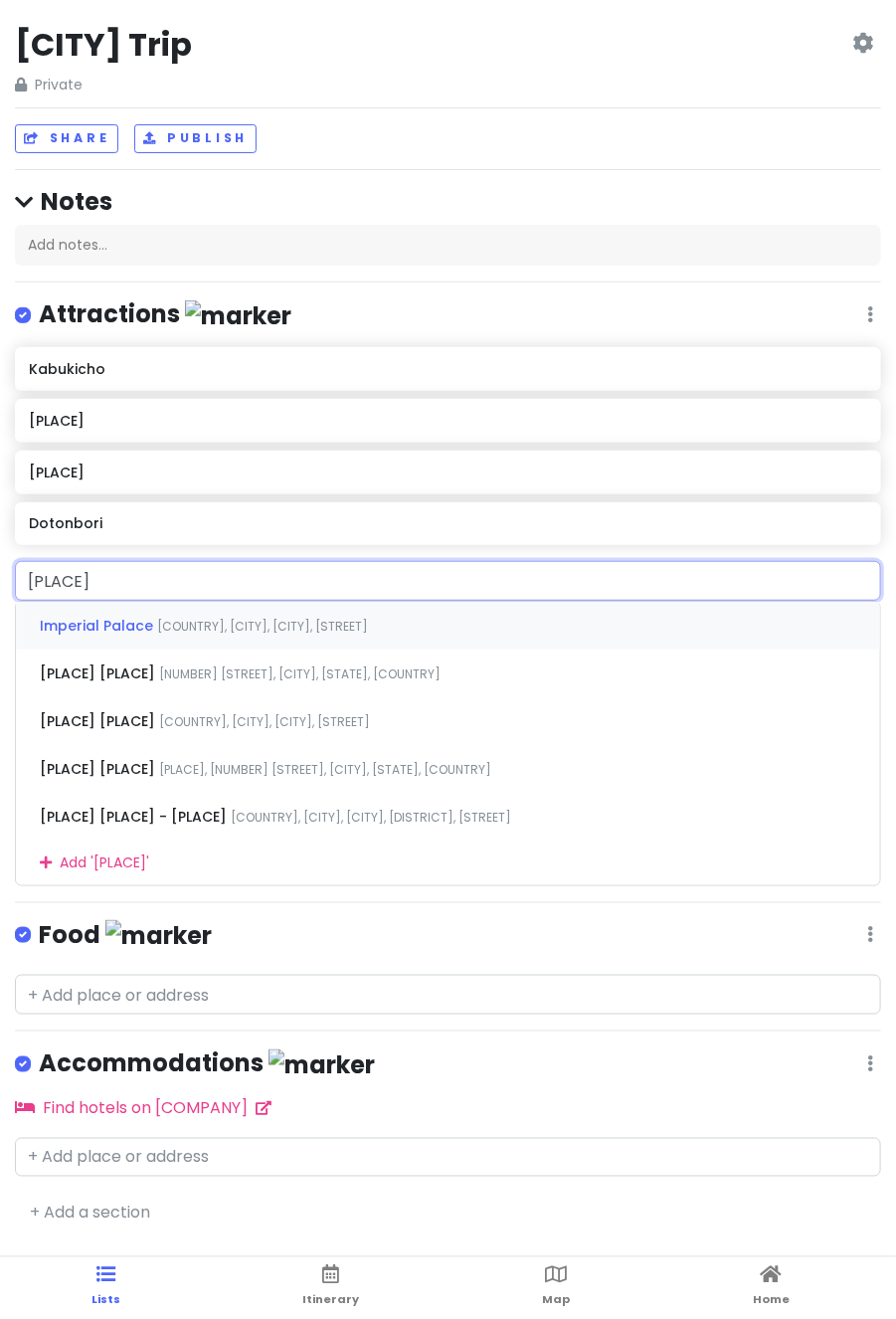 click on "[PLACE] [STREET], [CITY], [STATE], [COUNTRY]" at bounding box center (448, 626) 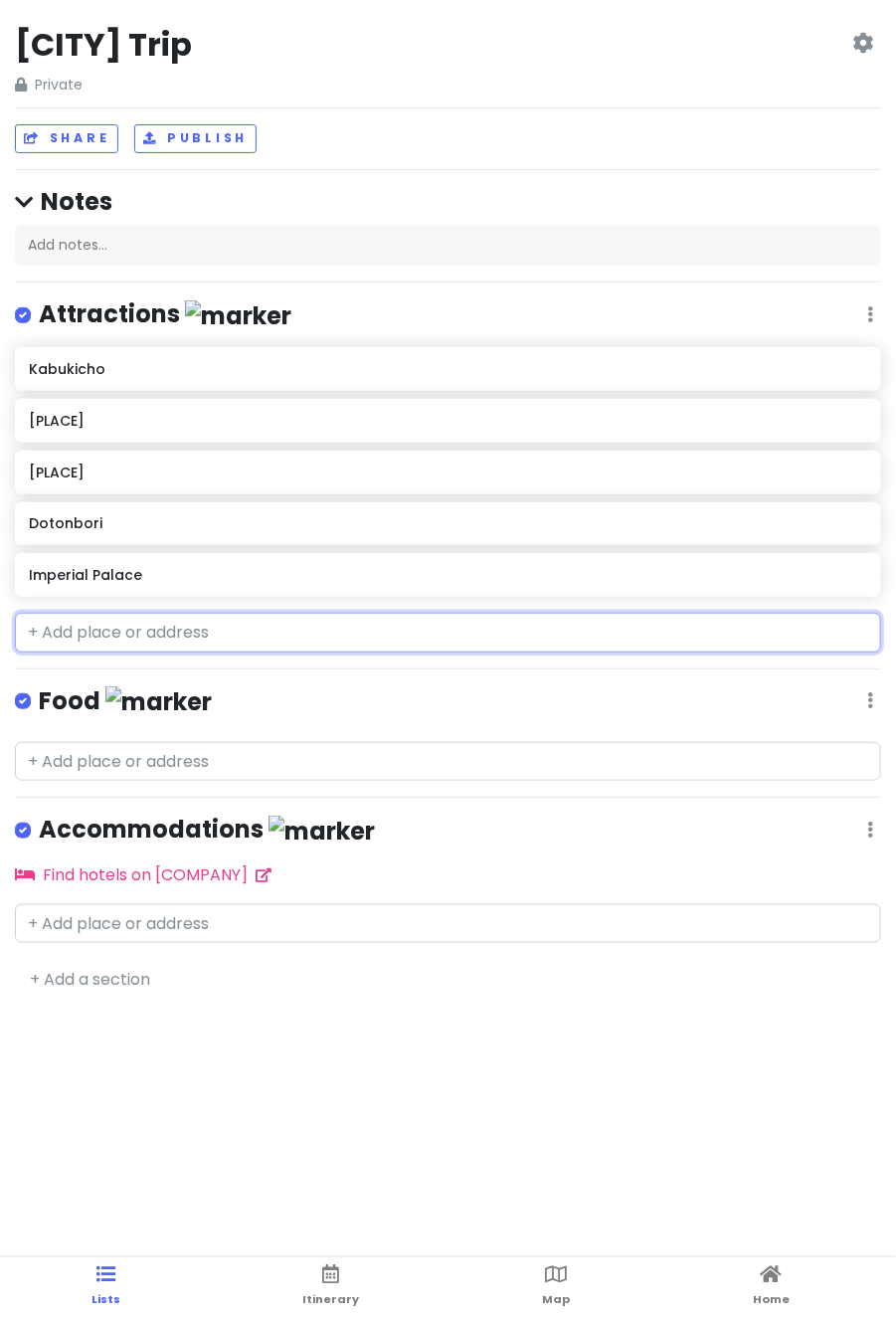 click at bounding box center [448, 633] 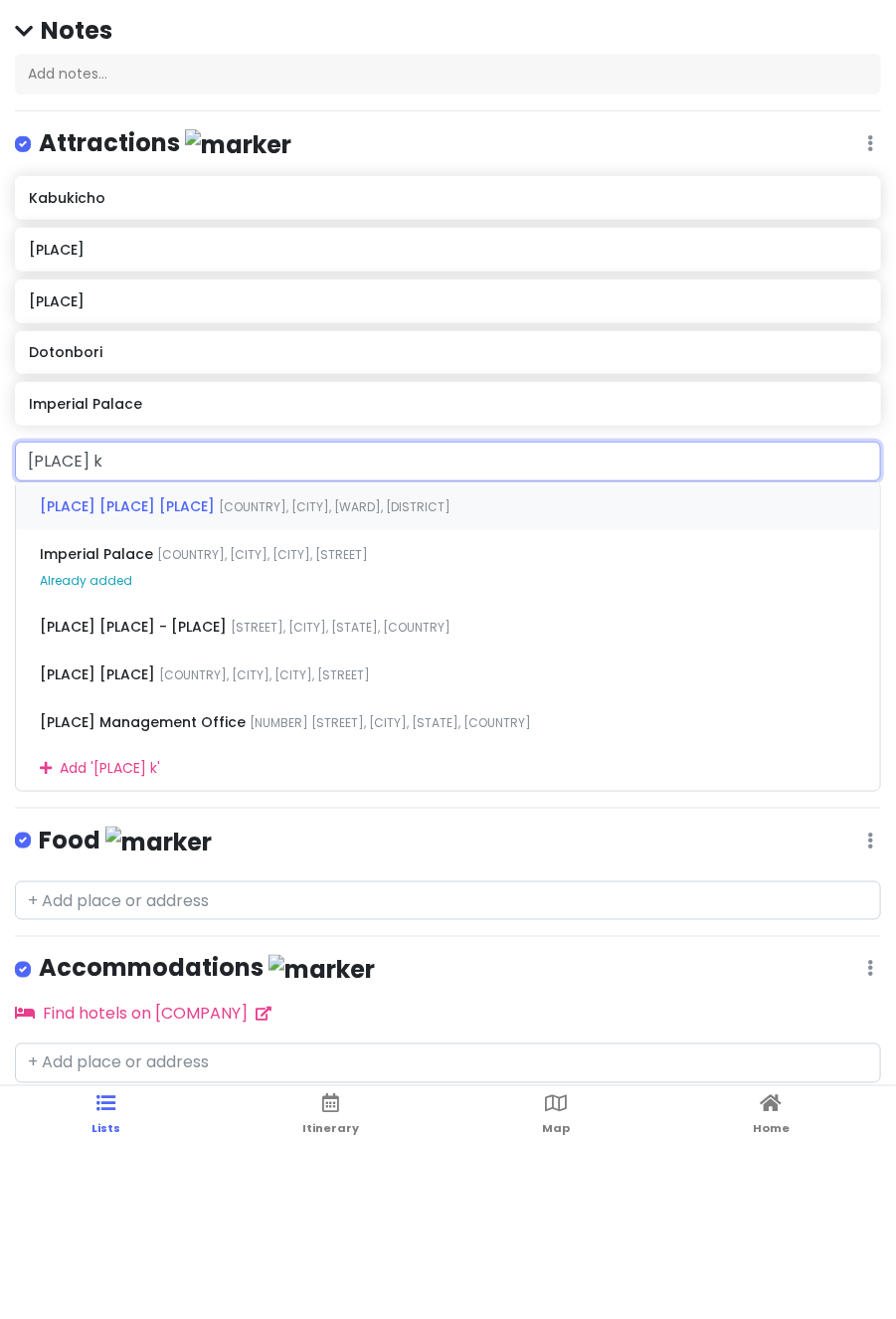 click on "[COUNTRY], [CITY], [WARD], [DISTRICT]" at bounding box center (448, 677) 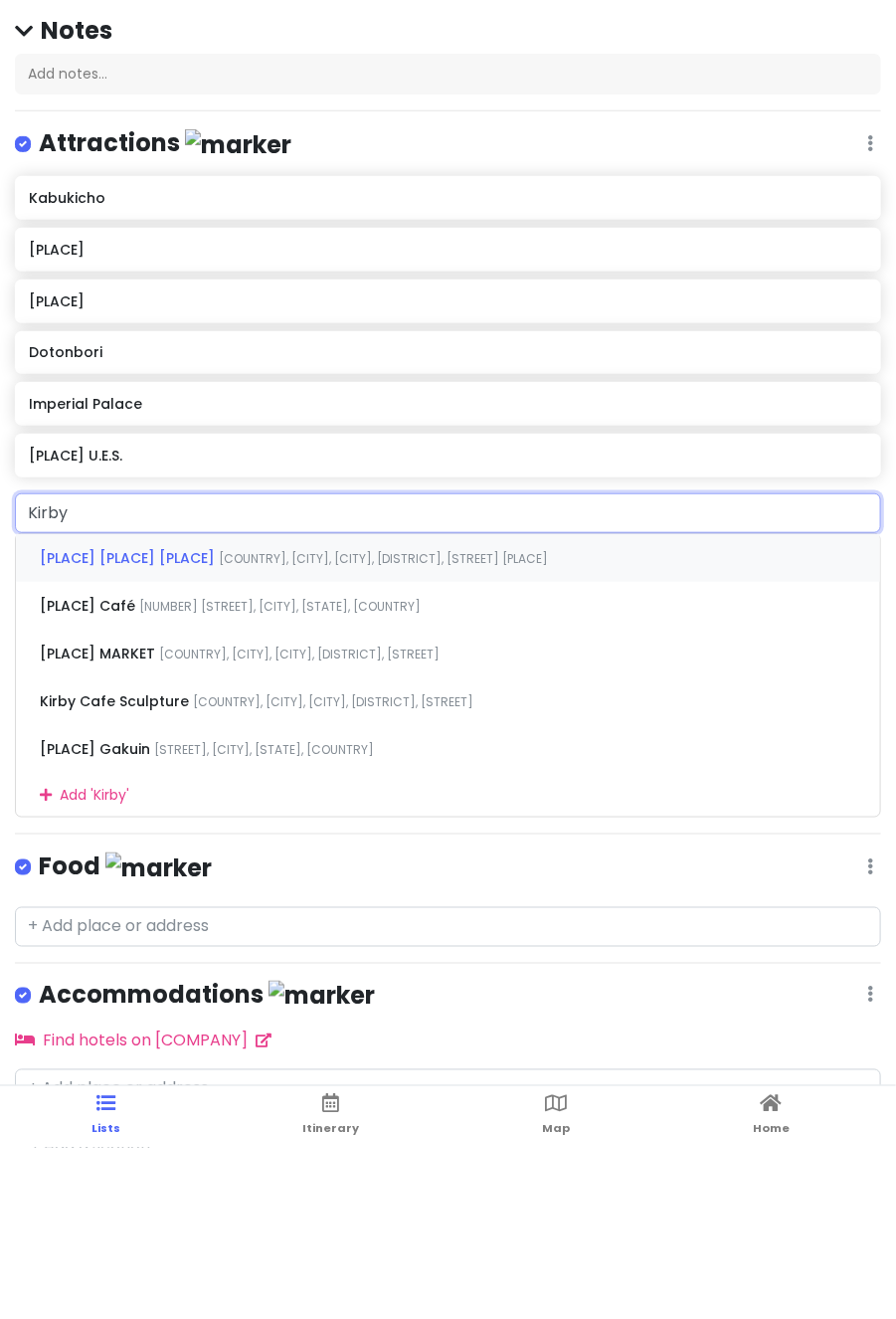 click on "[COUNTRY], [CITY], [CITY], [DISTRICT]" at bounding box center [448, 729] 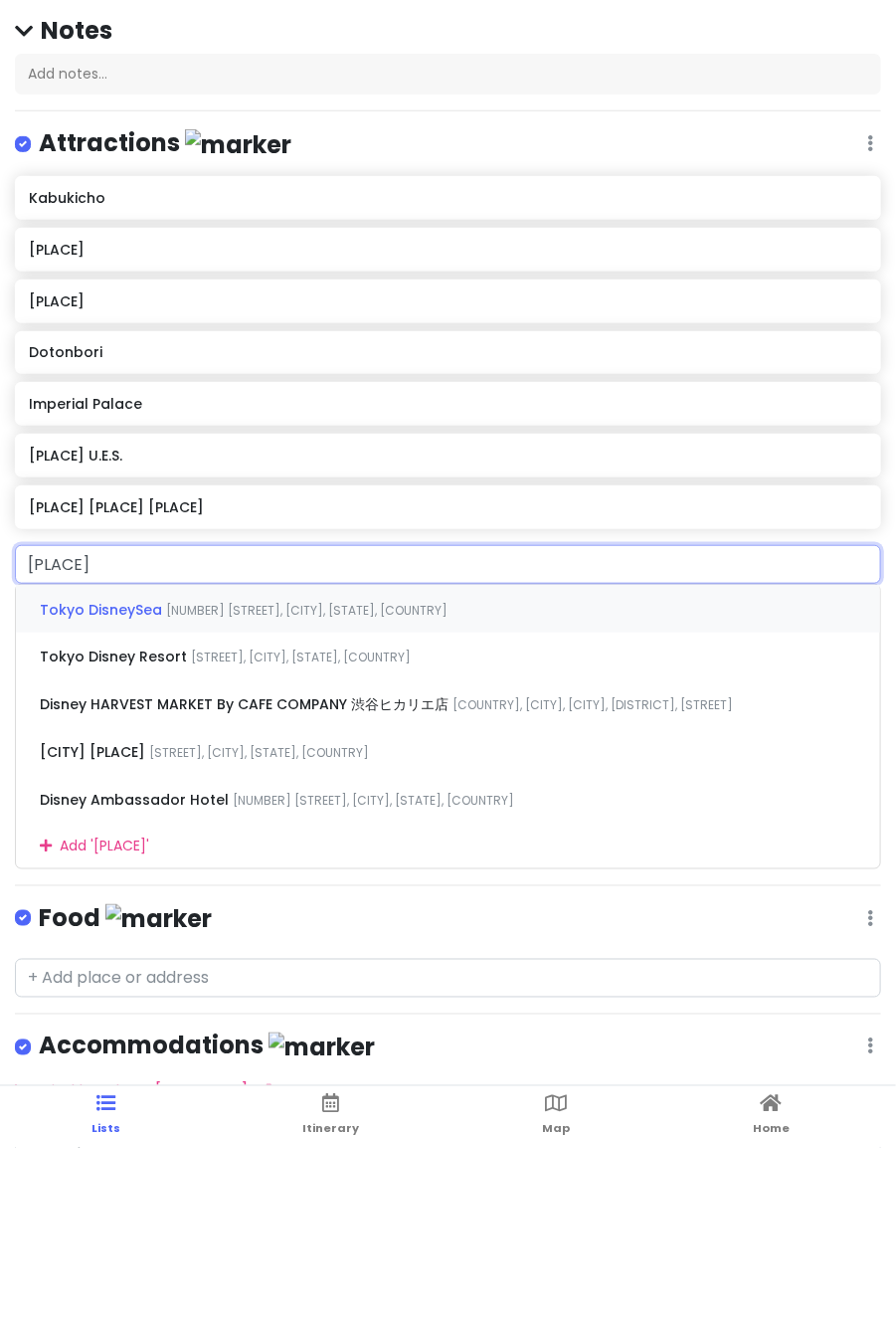 click on "[PLACE] [PLACE] [STREET], [CITY], [STATE], [COUNTRY]" at bounding box center [448, 780] 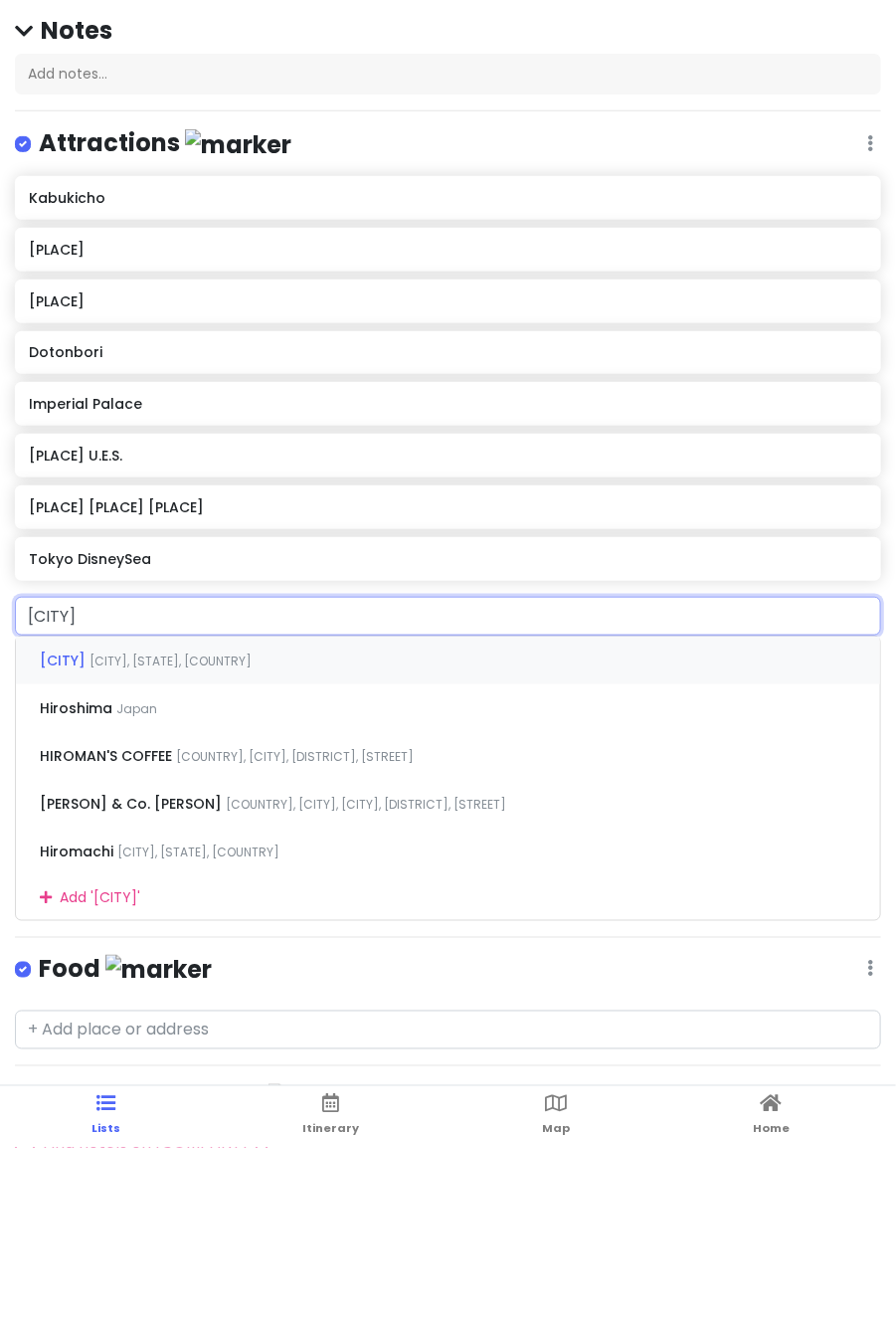 click on "Hiroshima" at bounding box center (65, 832) 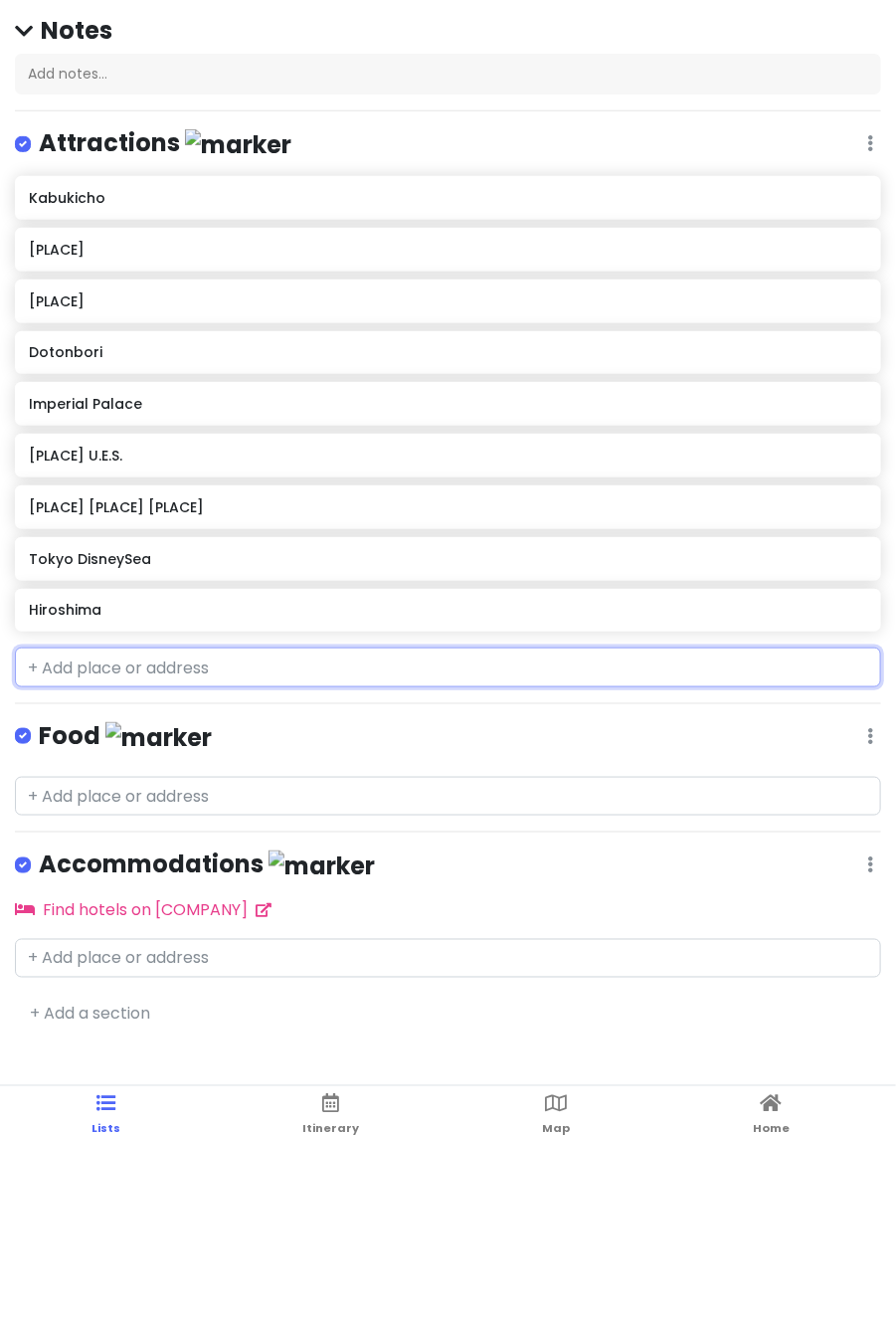 type on "[LETTER]" 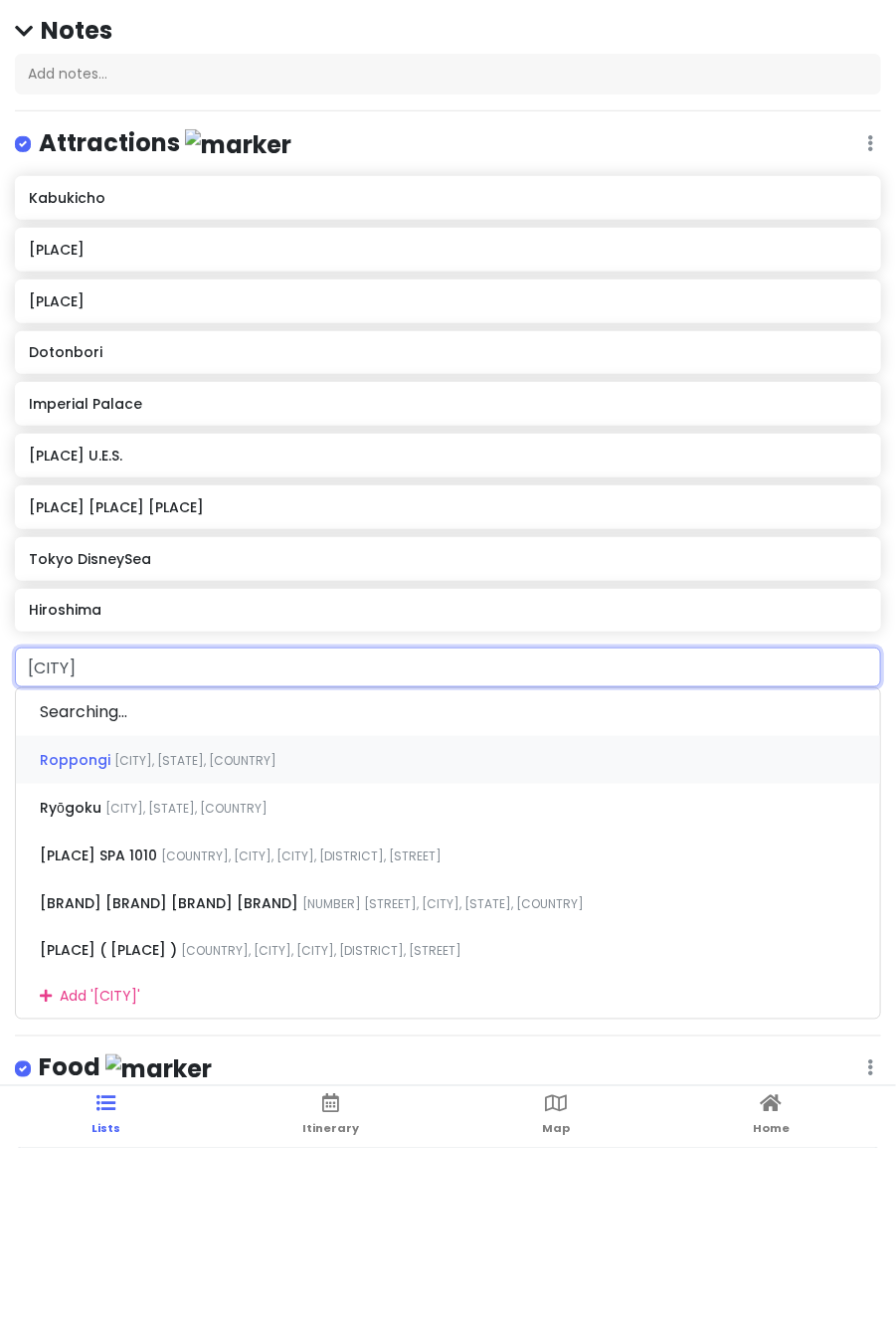 type on "[CITY]" 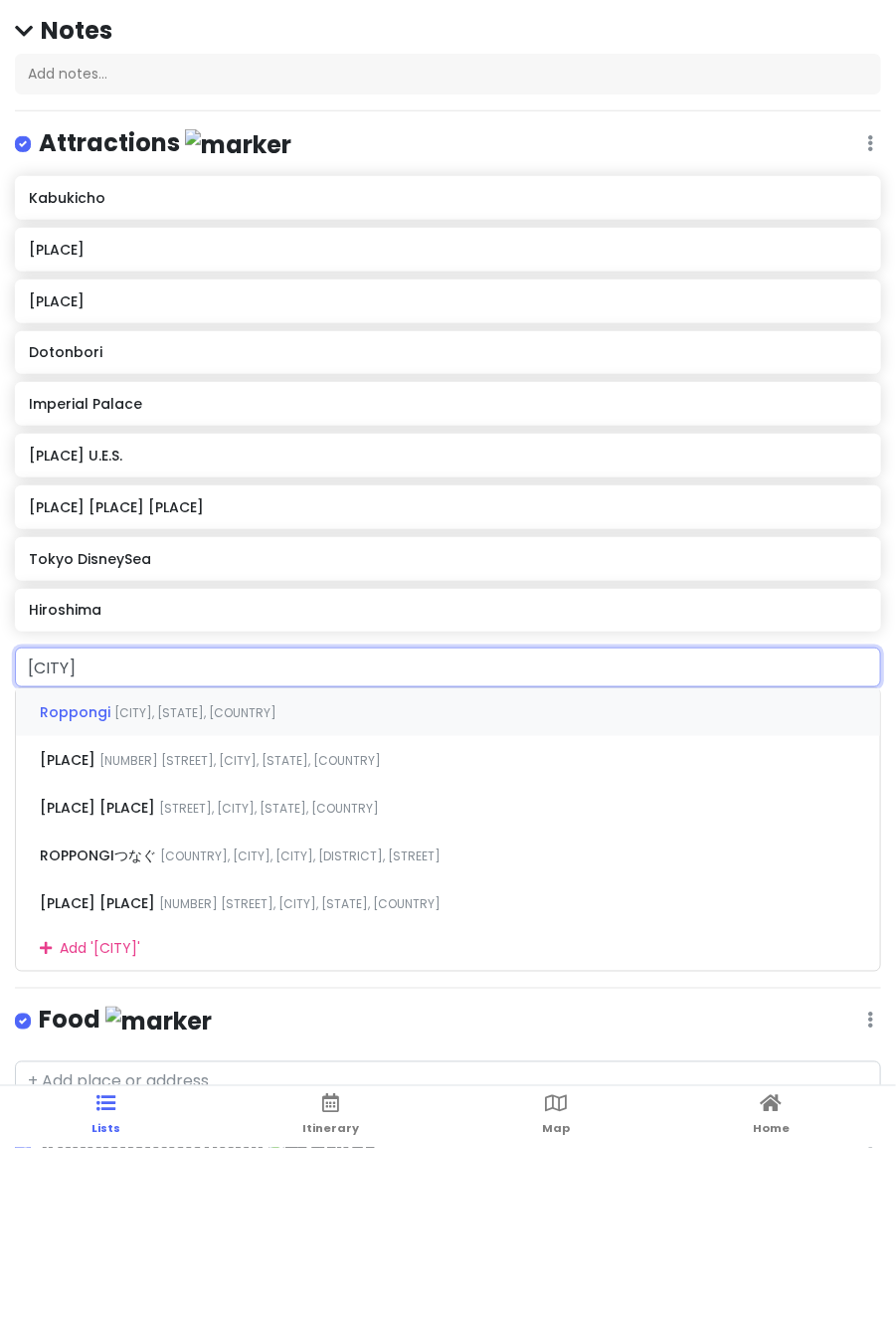 click on "Roppongi" at bounding box center [77, 883] 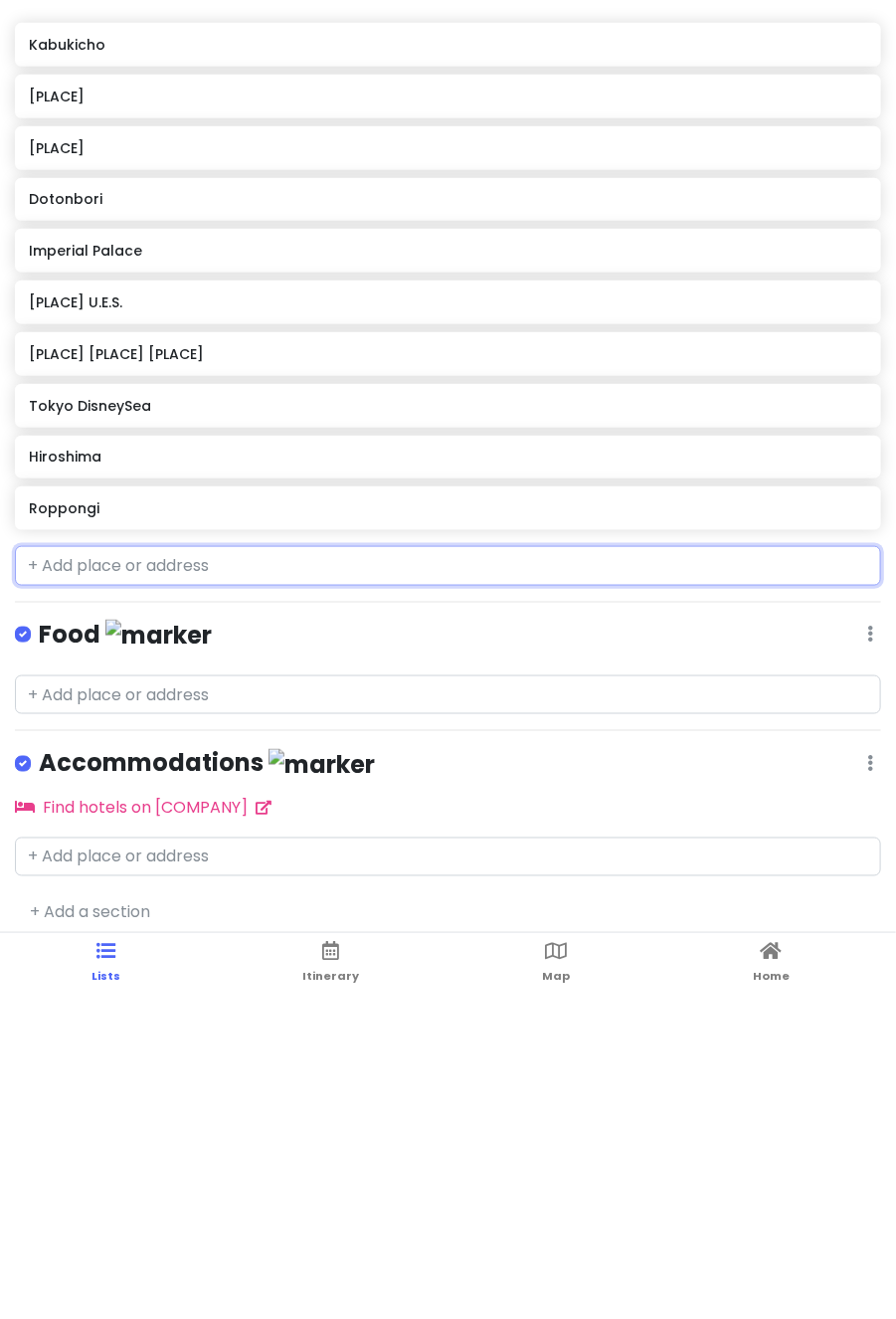 scroll, scrollTop: 155, scrollLeft: 0, axis: vertical 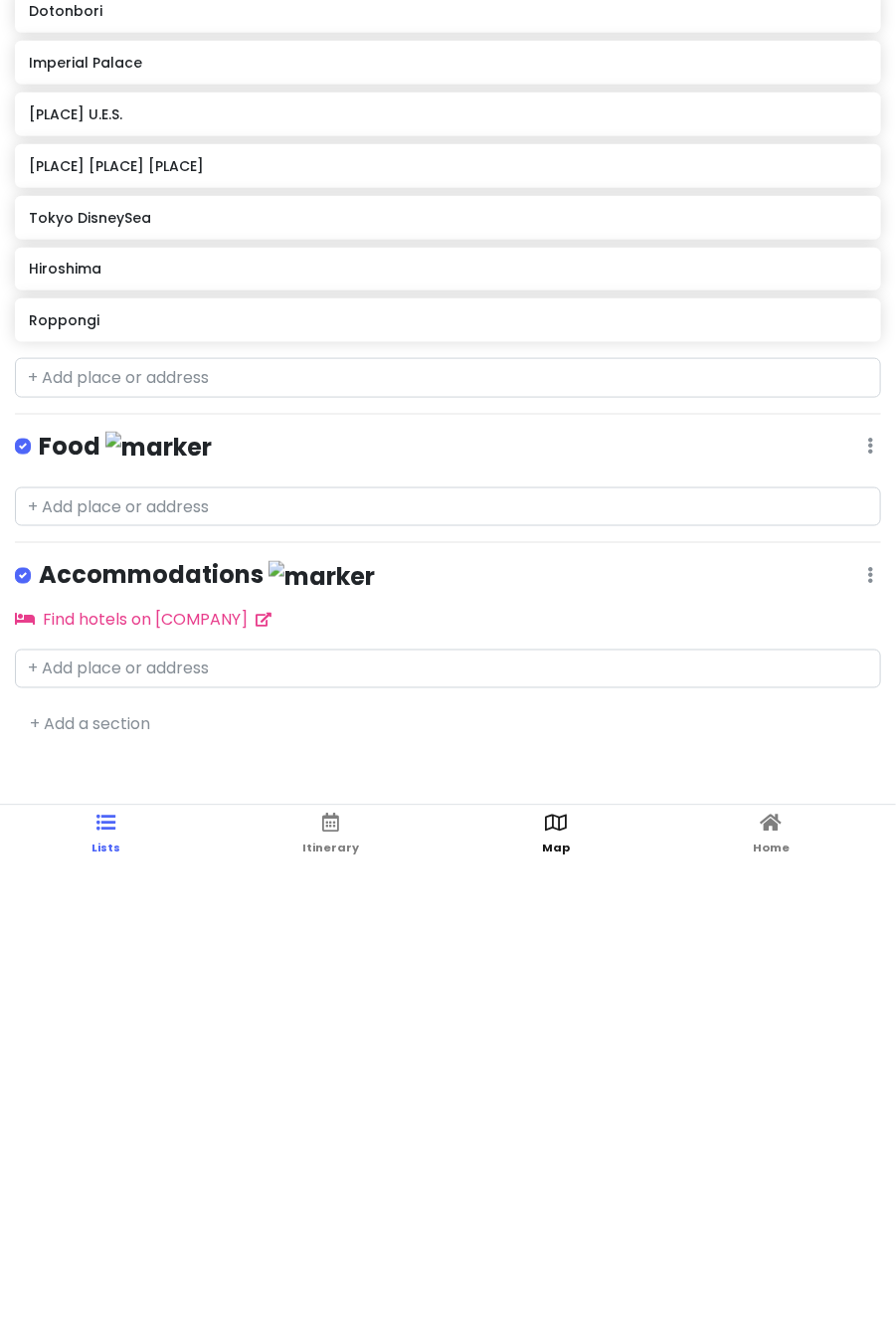 click on "Map" at bounding box center [105, 1288] 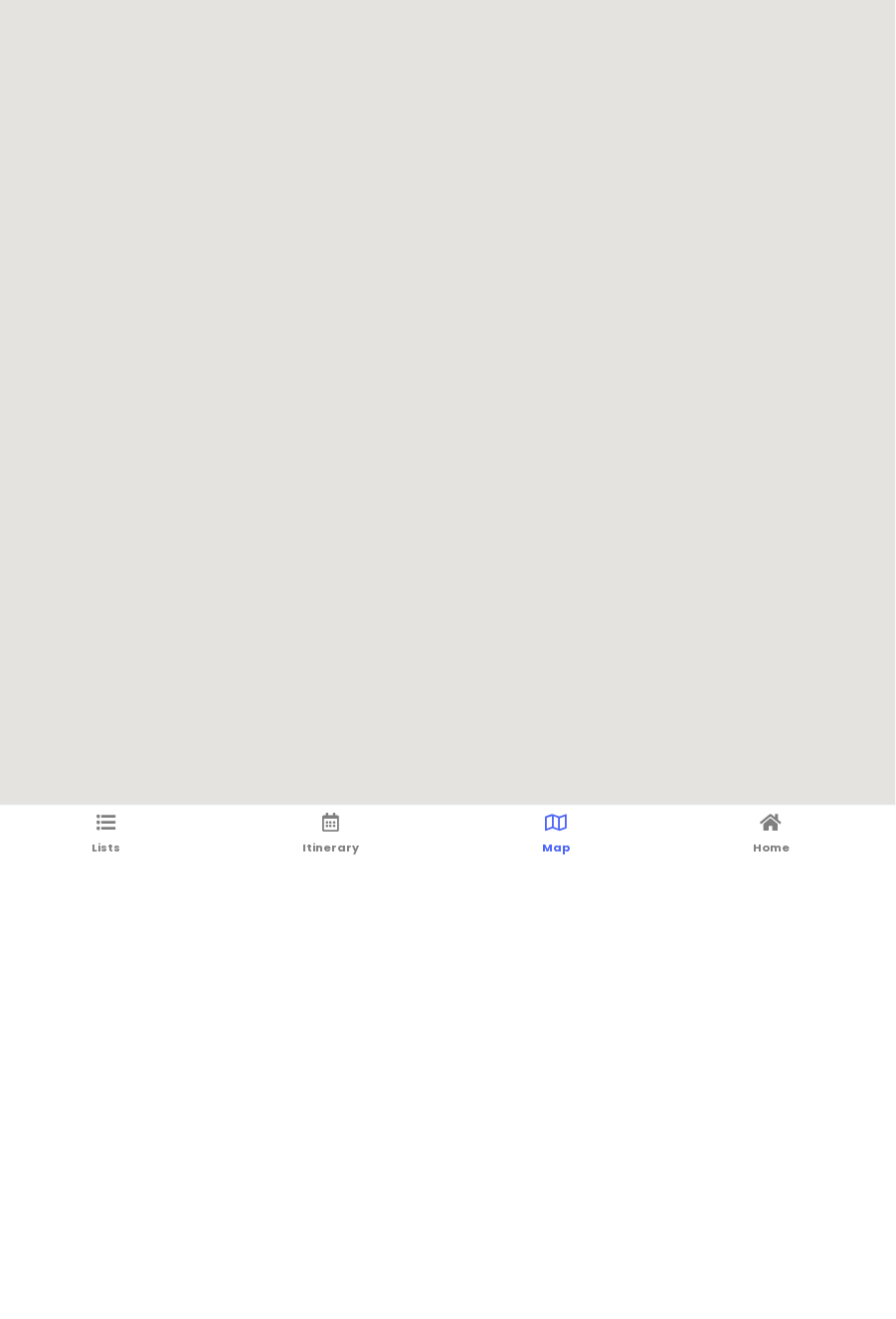 scroll, scrollTop: 0, scrollLeft: 0, axis: both 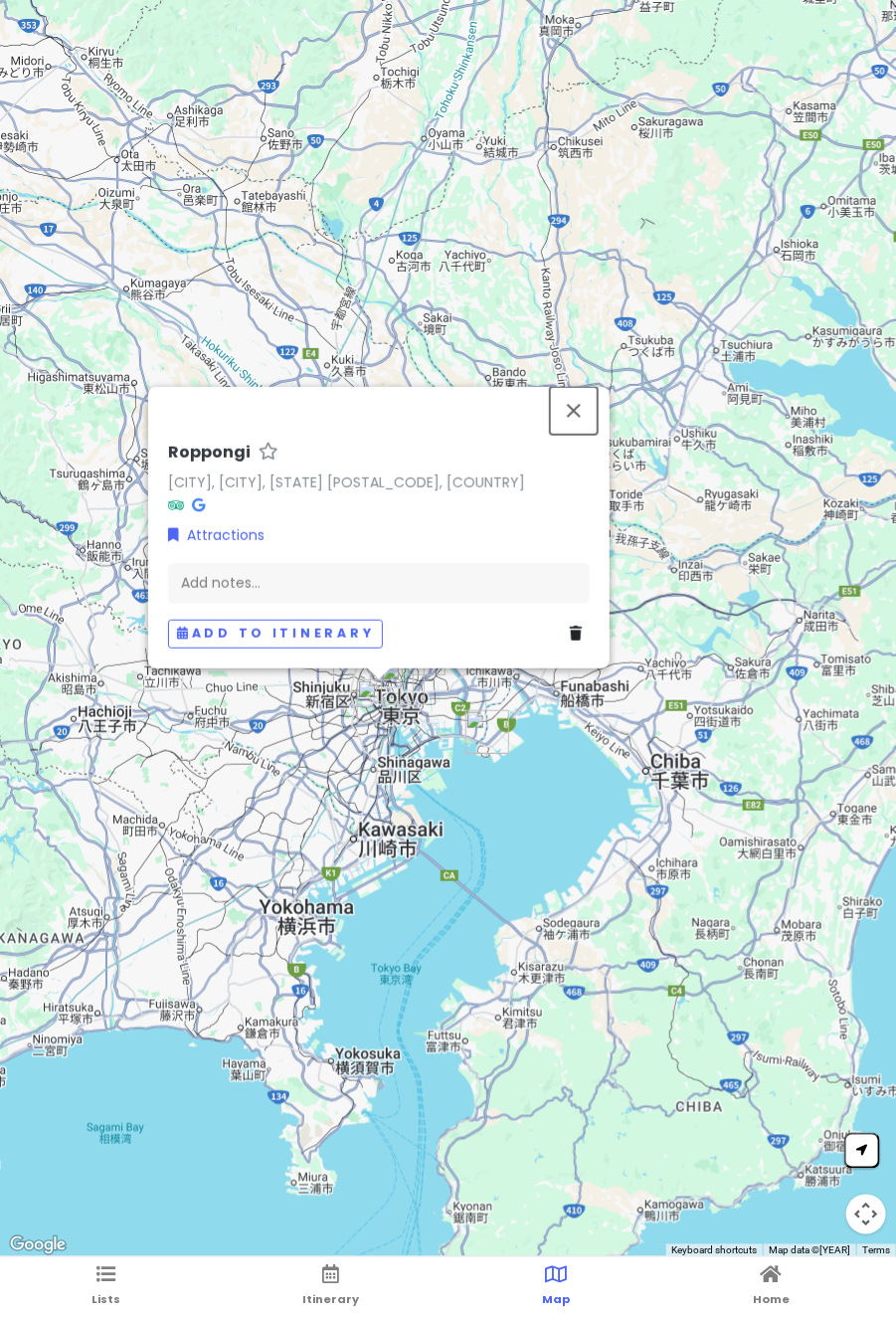 click at bounding box center [574, 411] 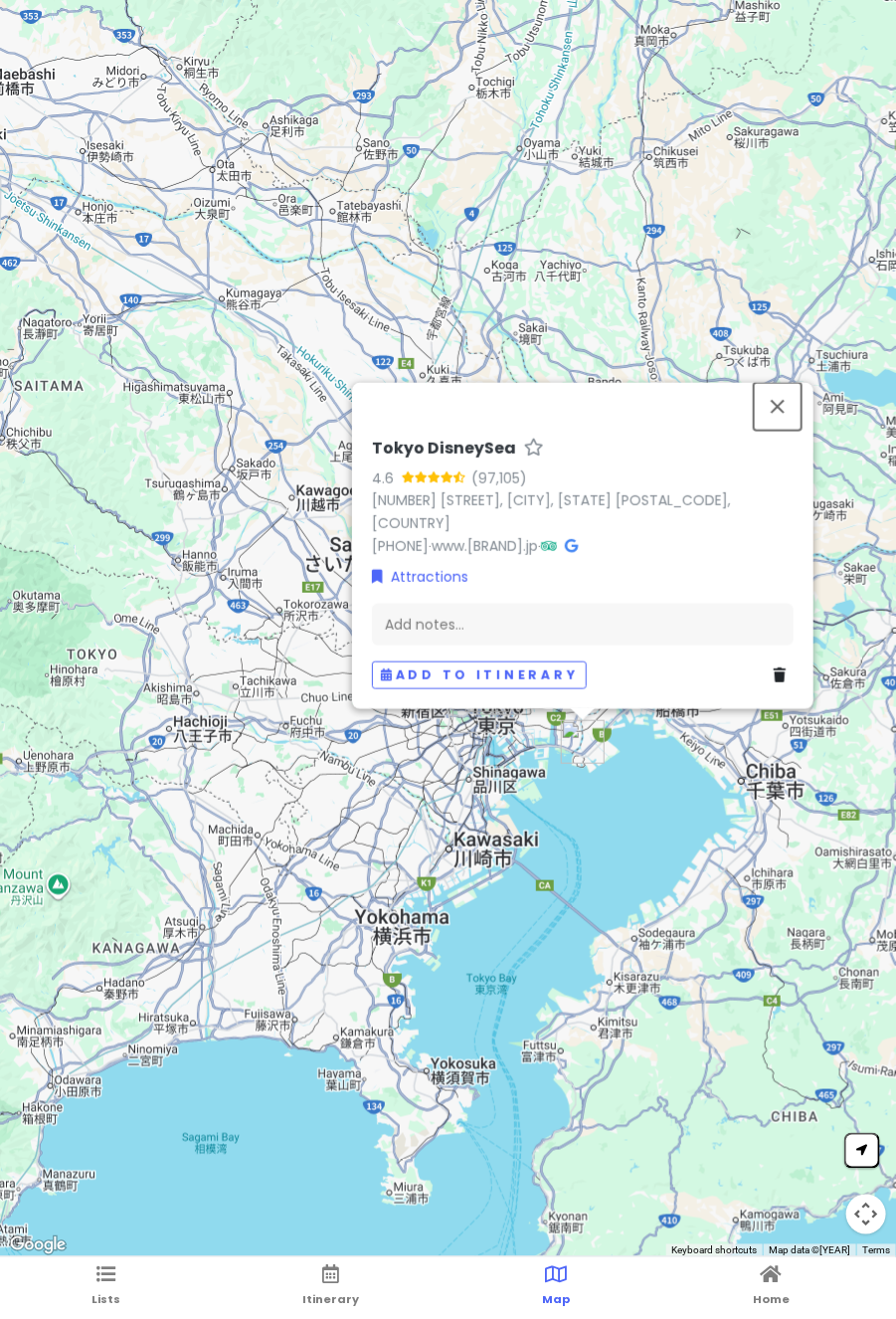 click at bounding box center (778, 406) 